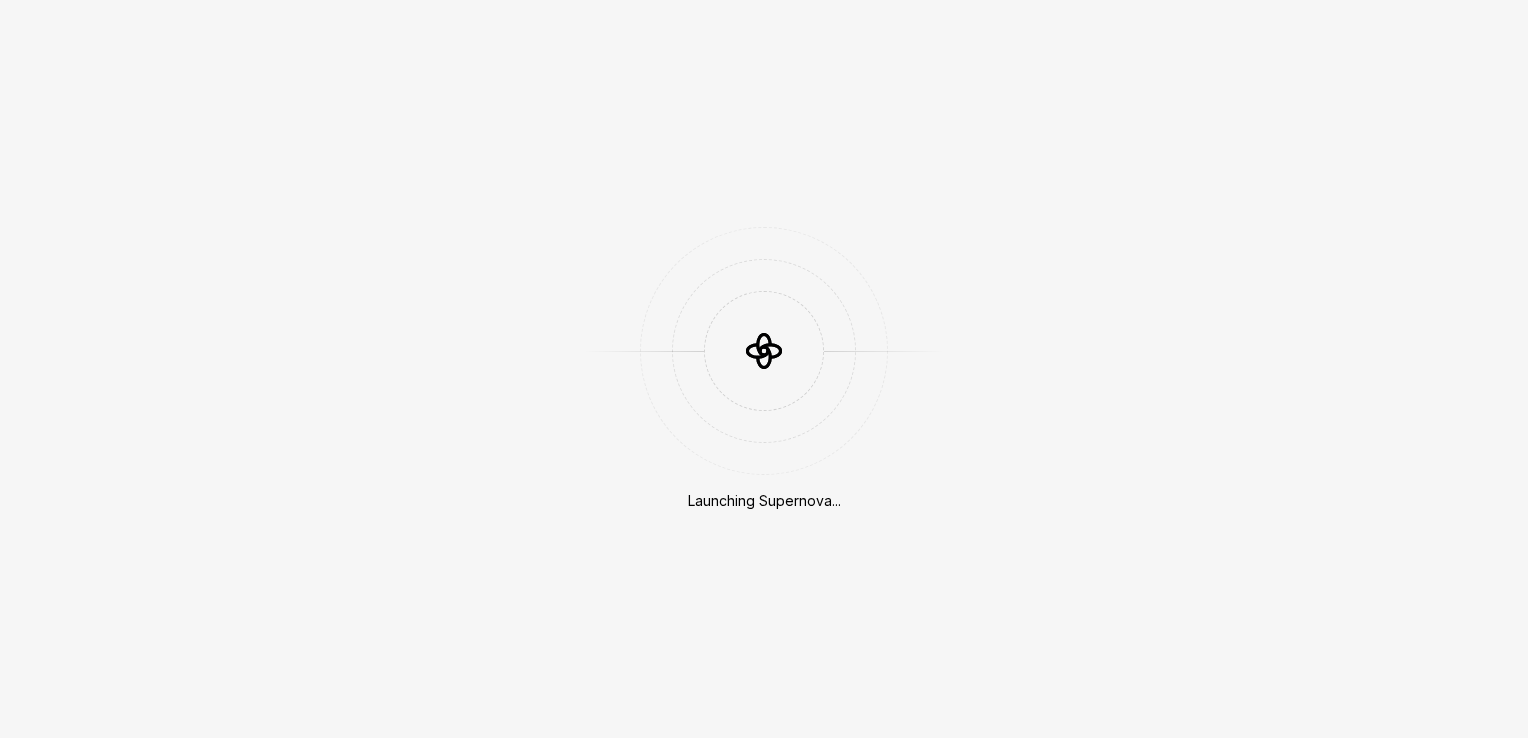 scroll, scrollTop: 0, scrollLeft: 0, axis: both 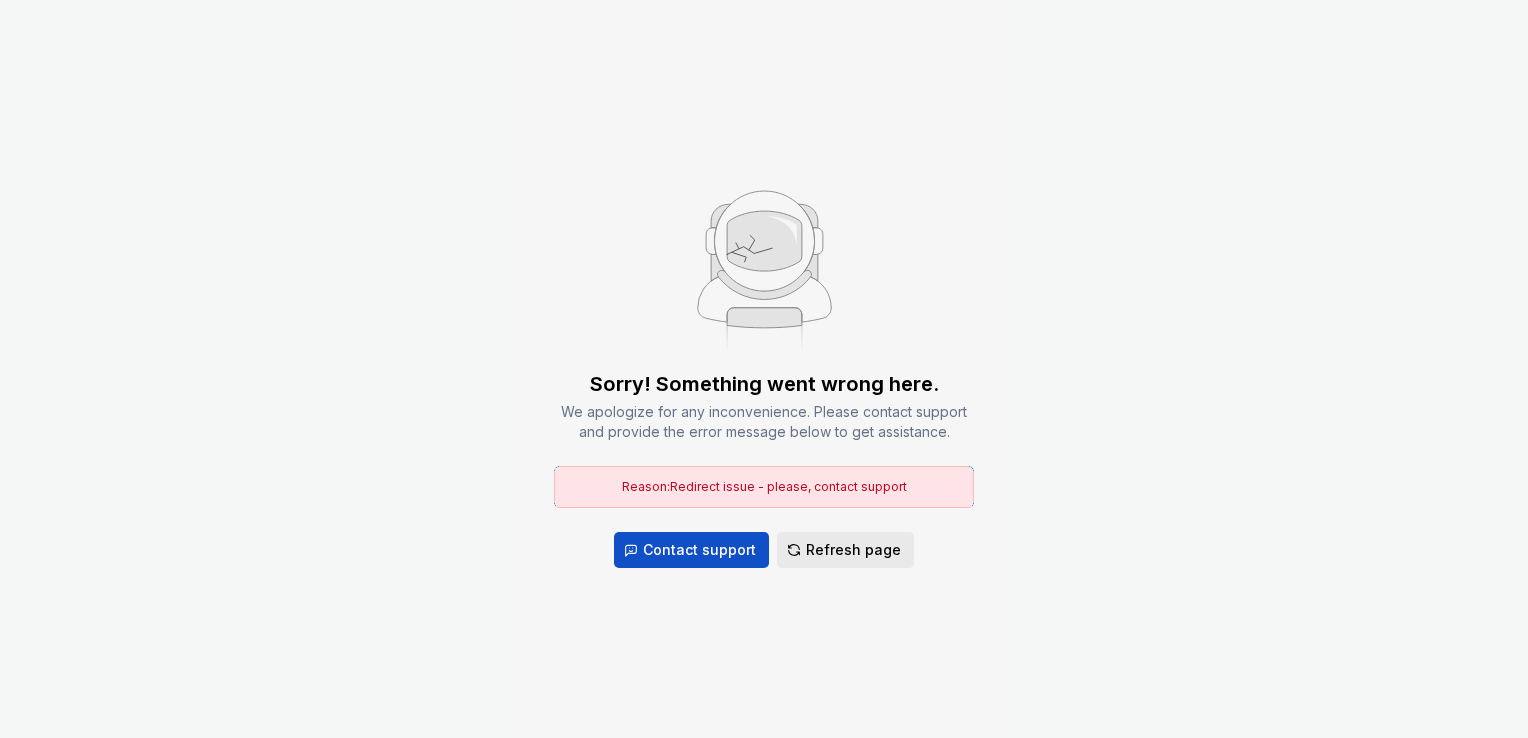 click on "Refresh page" at bounding box center [853, 550] 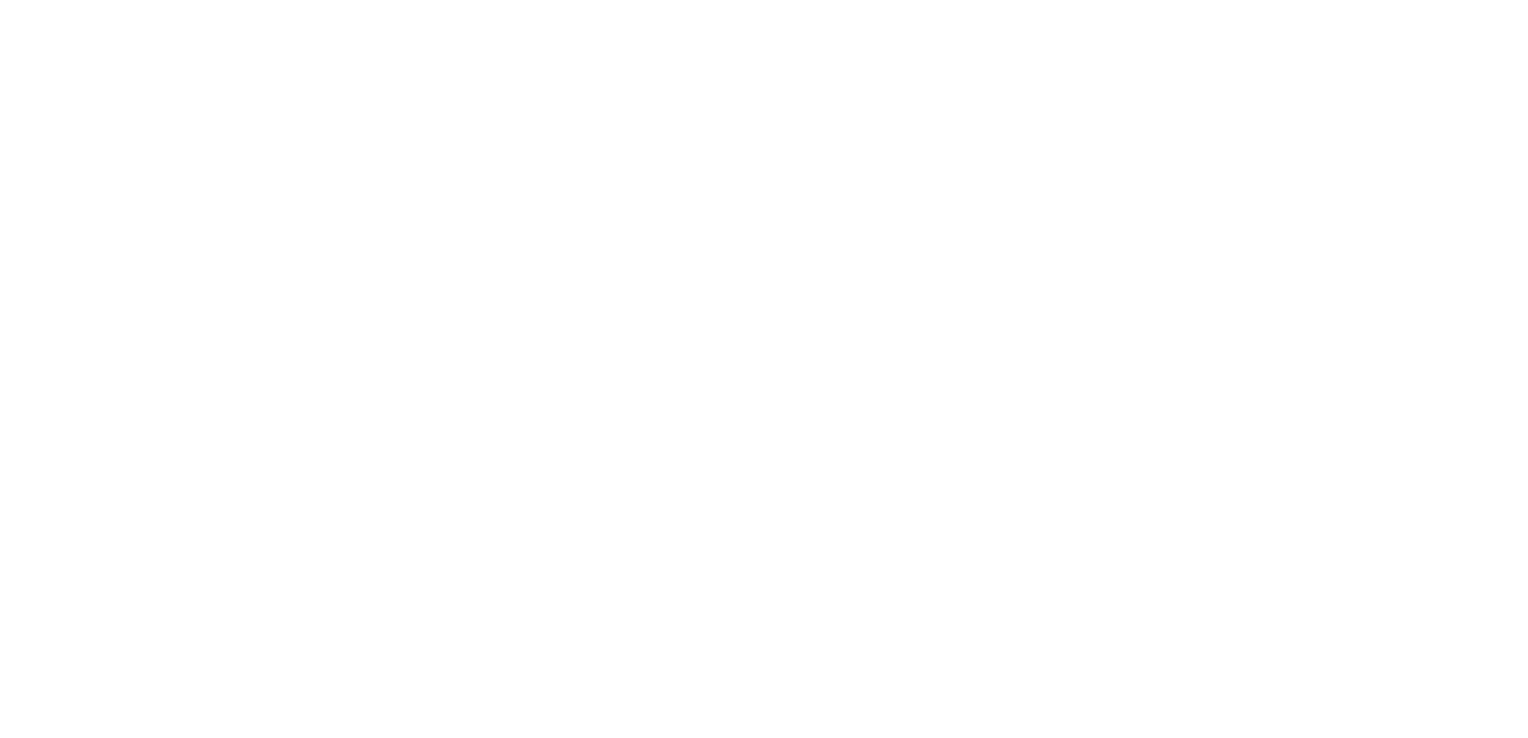 scroll, scrollTop: 0, scrollLeft: 0, axis: both 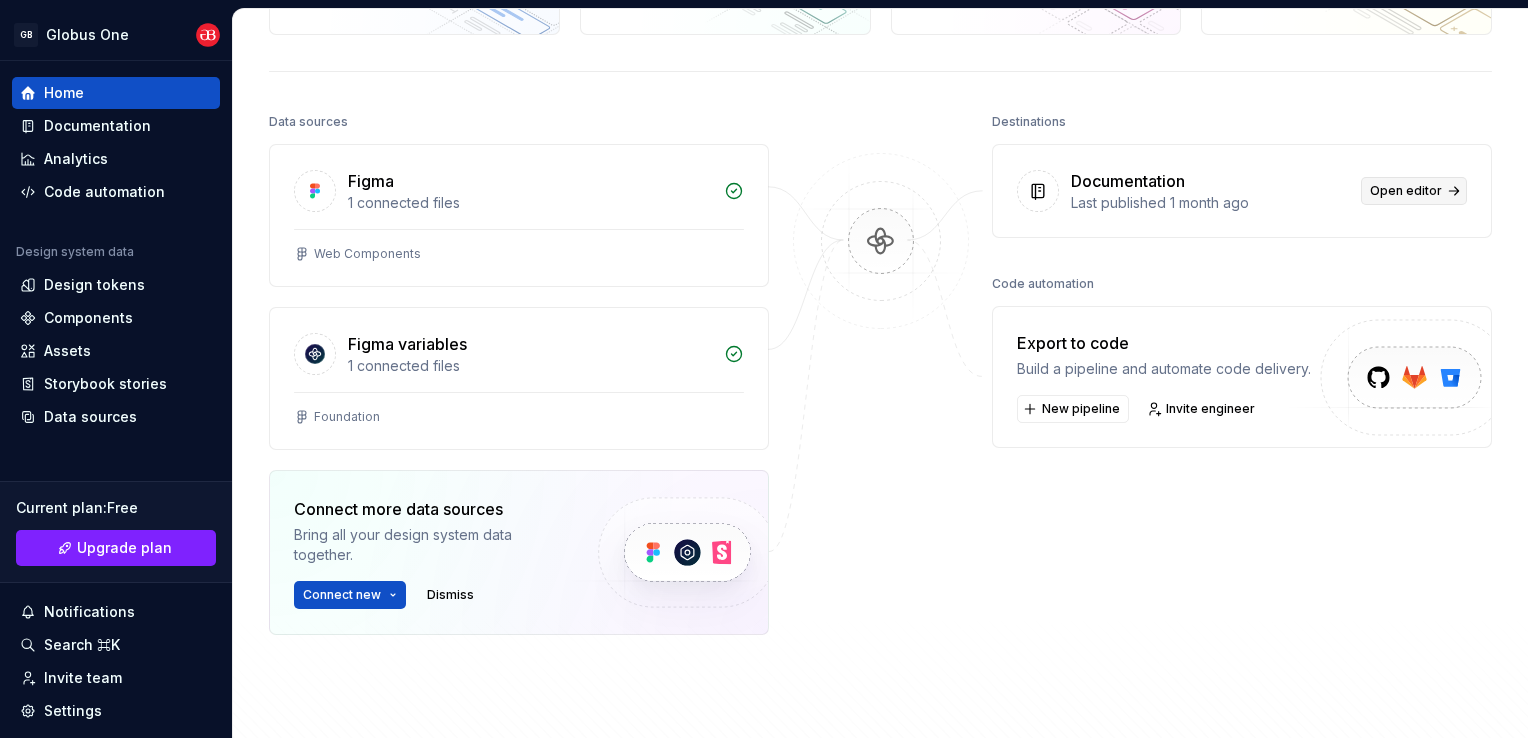 click on "Open editor" at bounding box center (1406, 191) 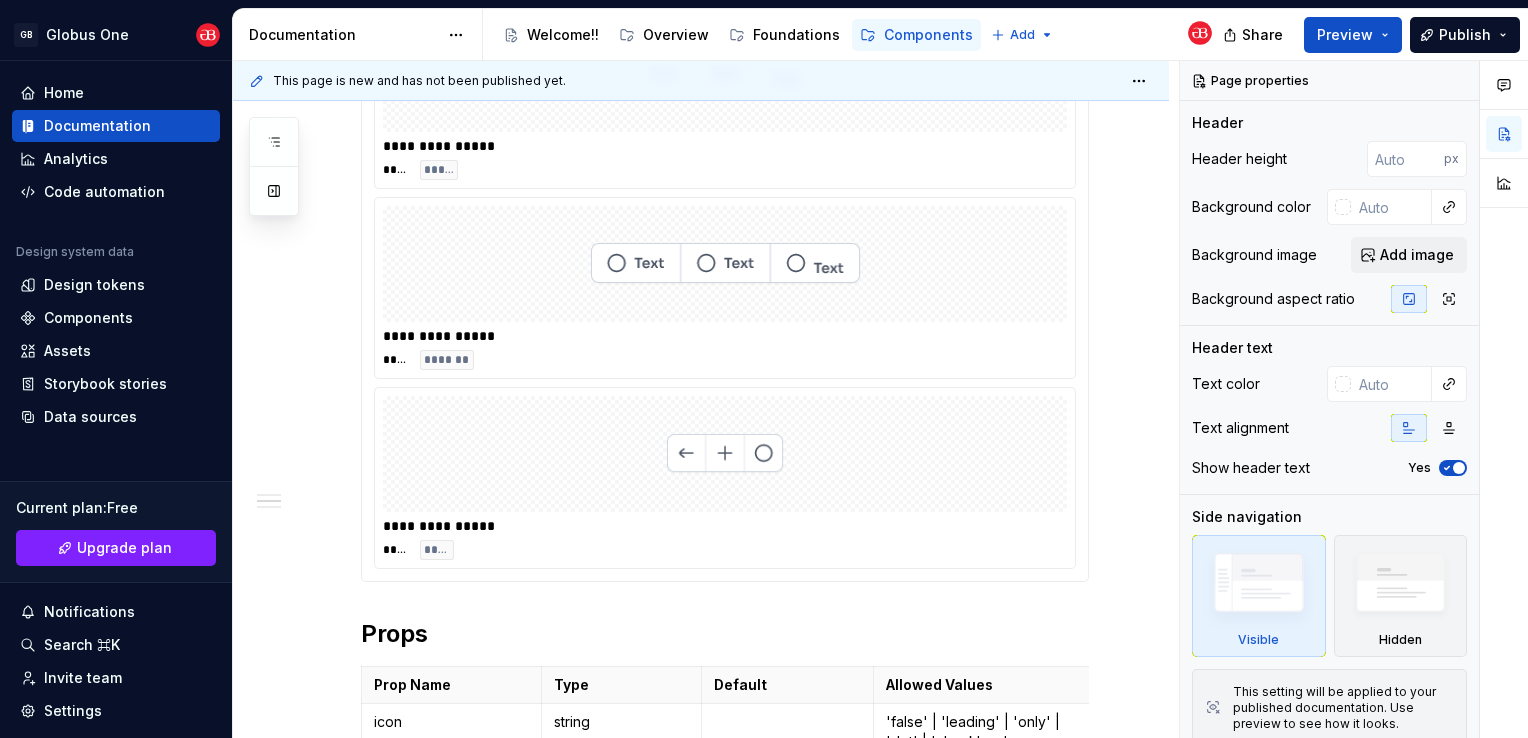 scroll, scrollTop: 438, scrollLeft: 0, axis: vertical 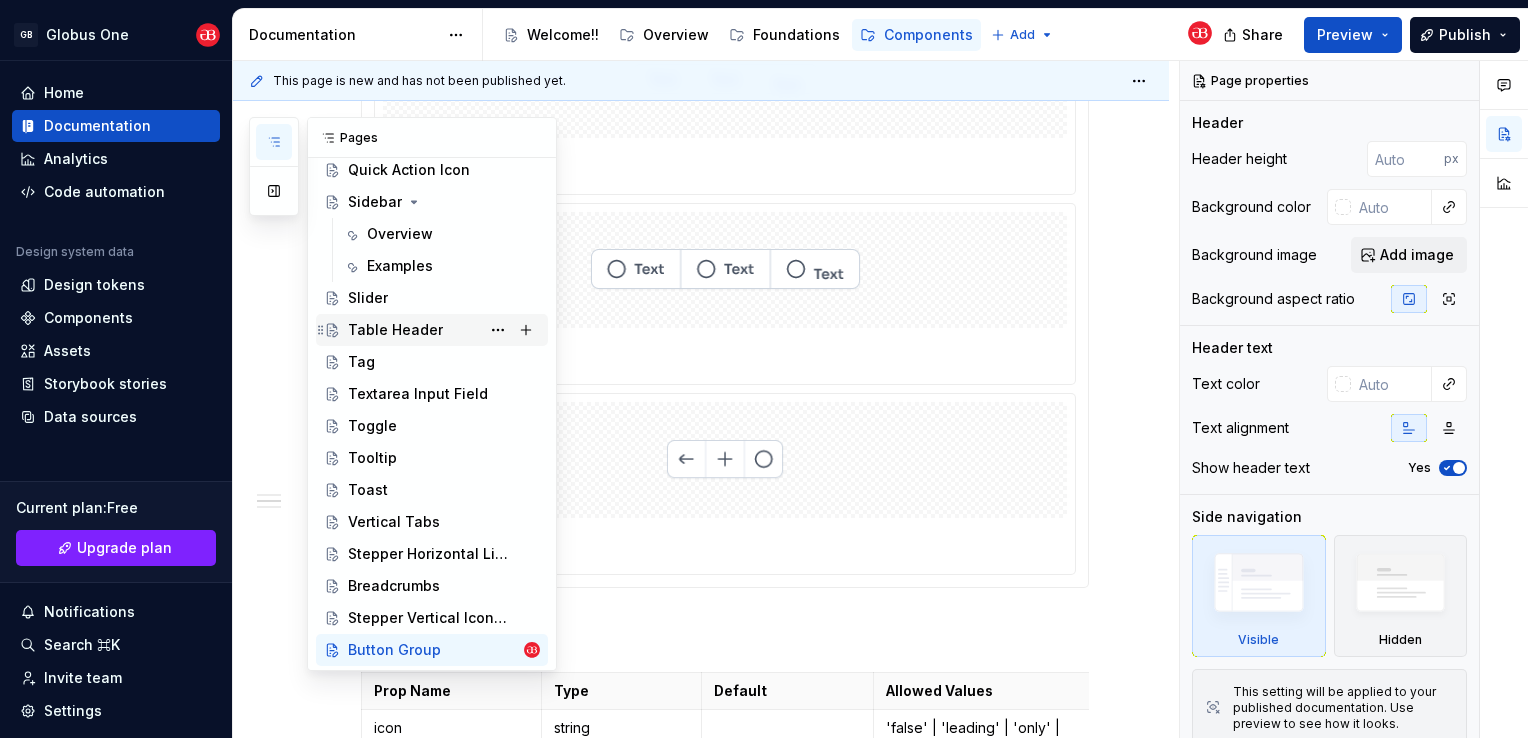 click on "Table Header" at bounding box center (395, 330) 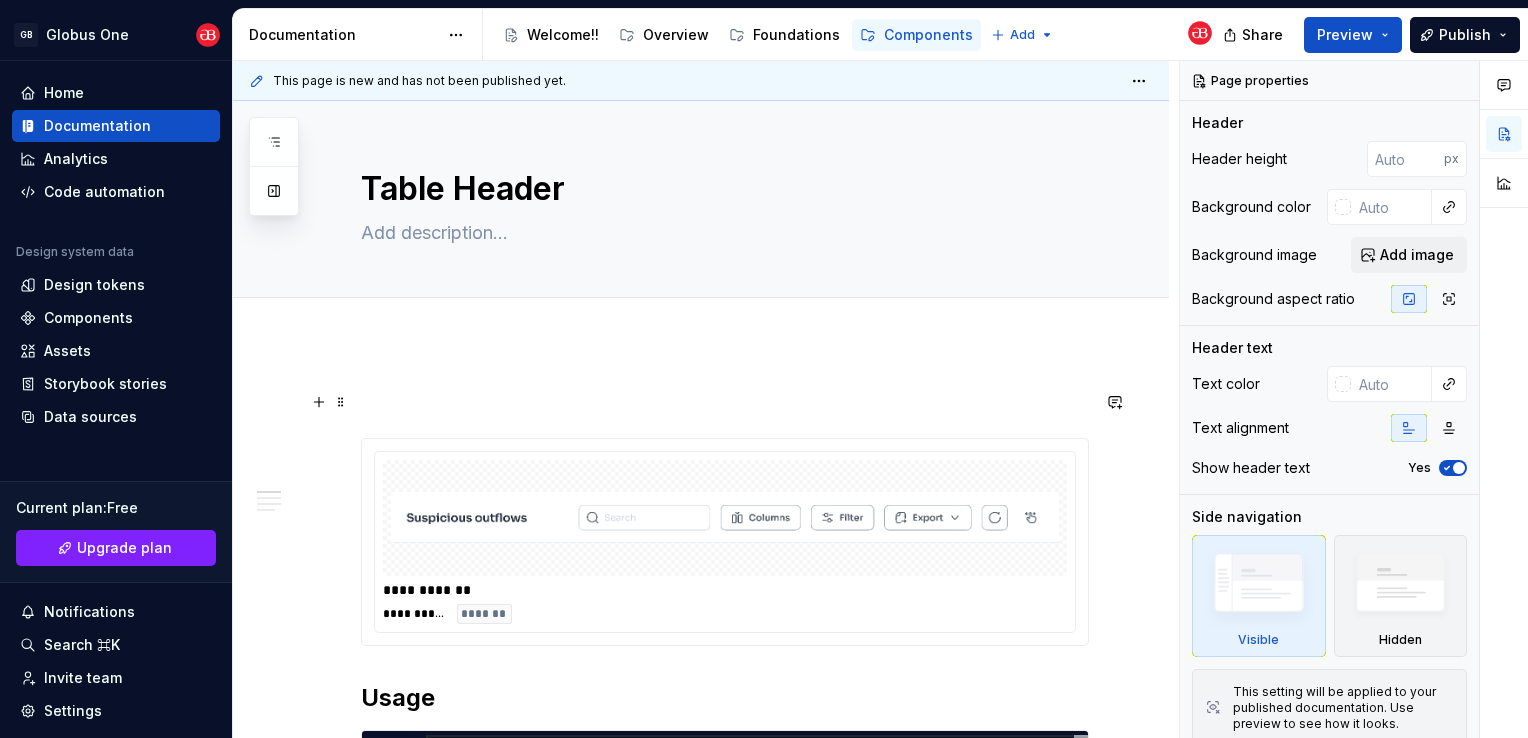 type on "*" 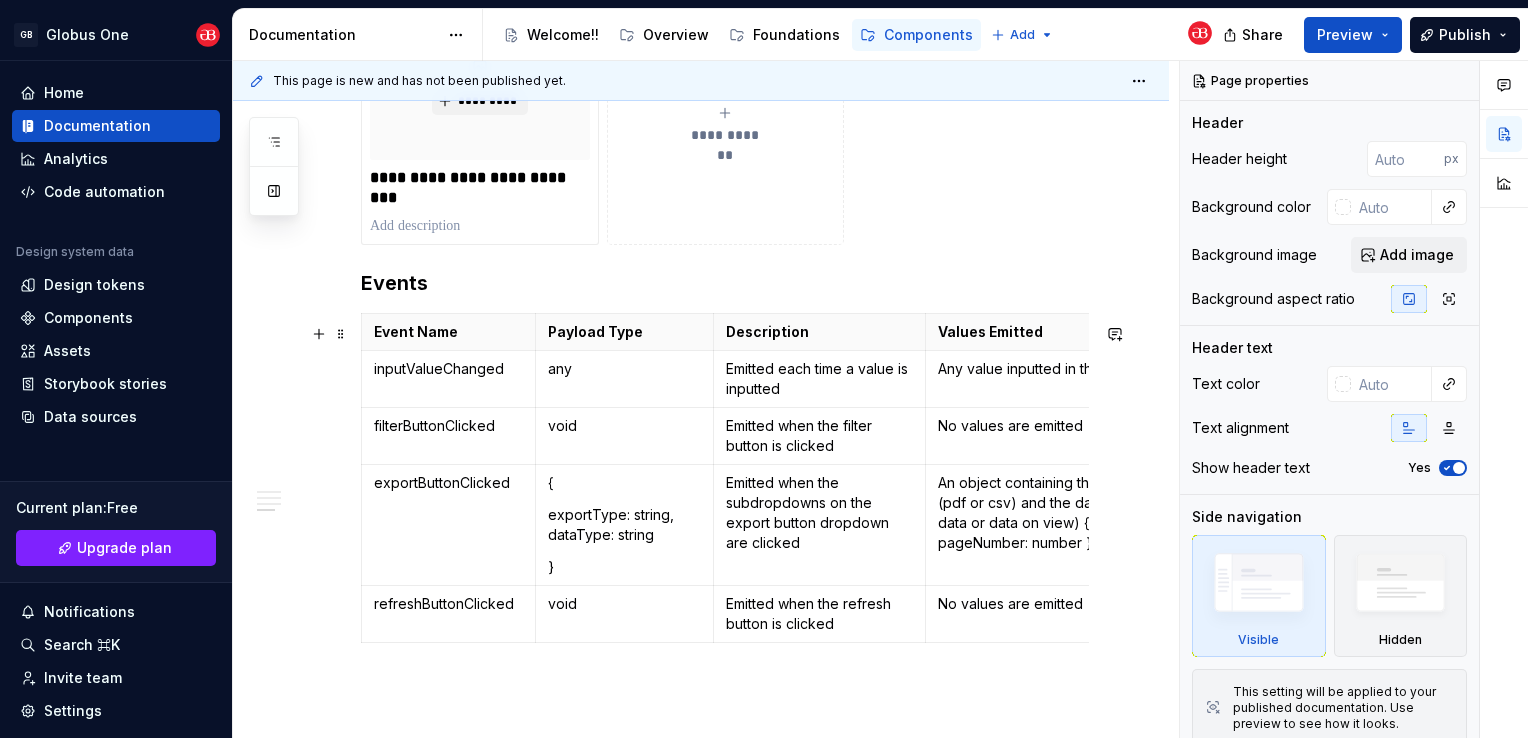 scroll, scrollTop: 1864, scrollLeft: 0, axis: vertical 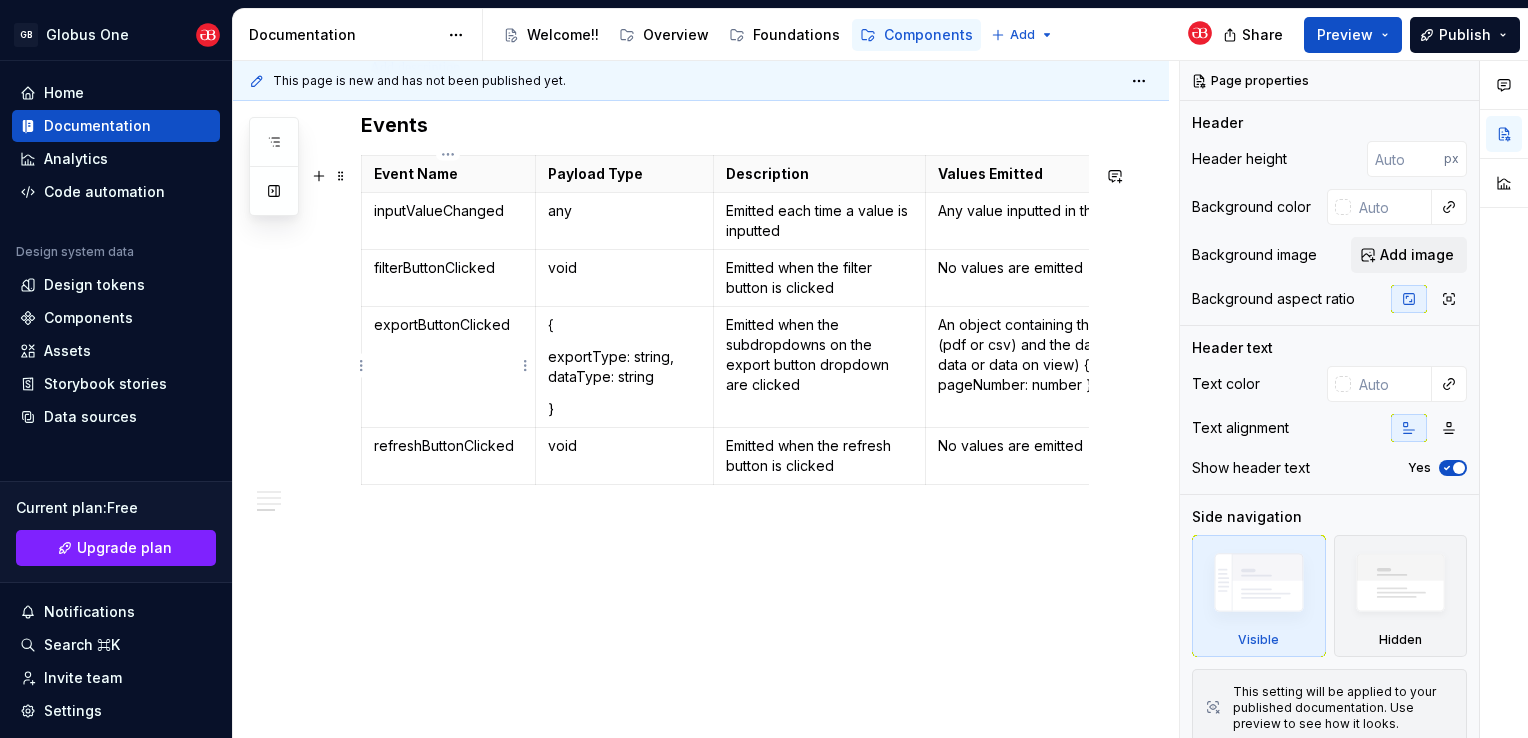 click on "exportButtonClicked" at bounding box center [448, 325] 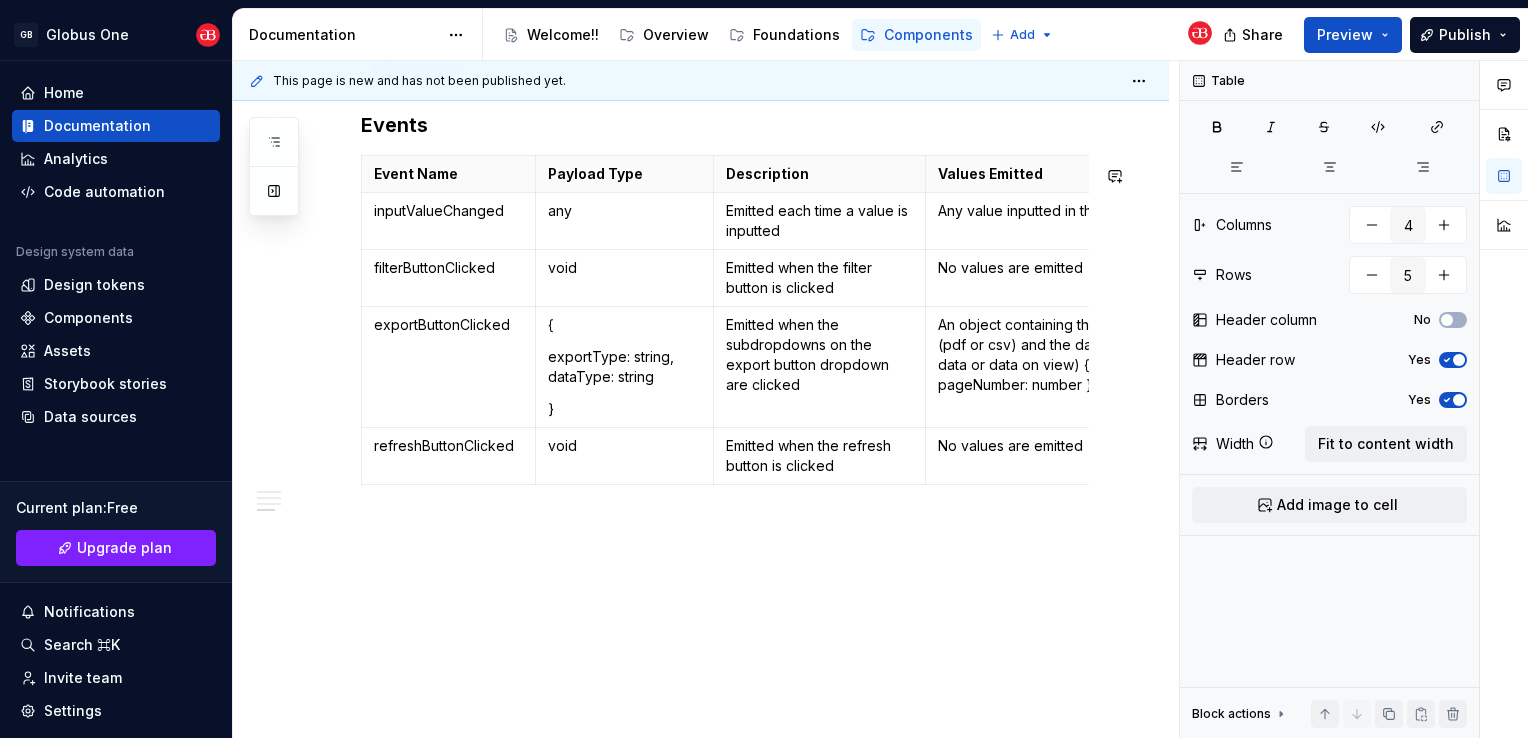 type 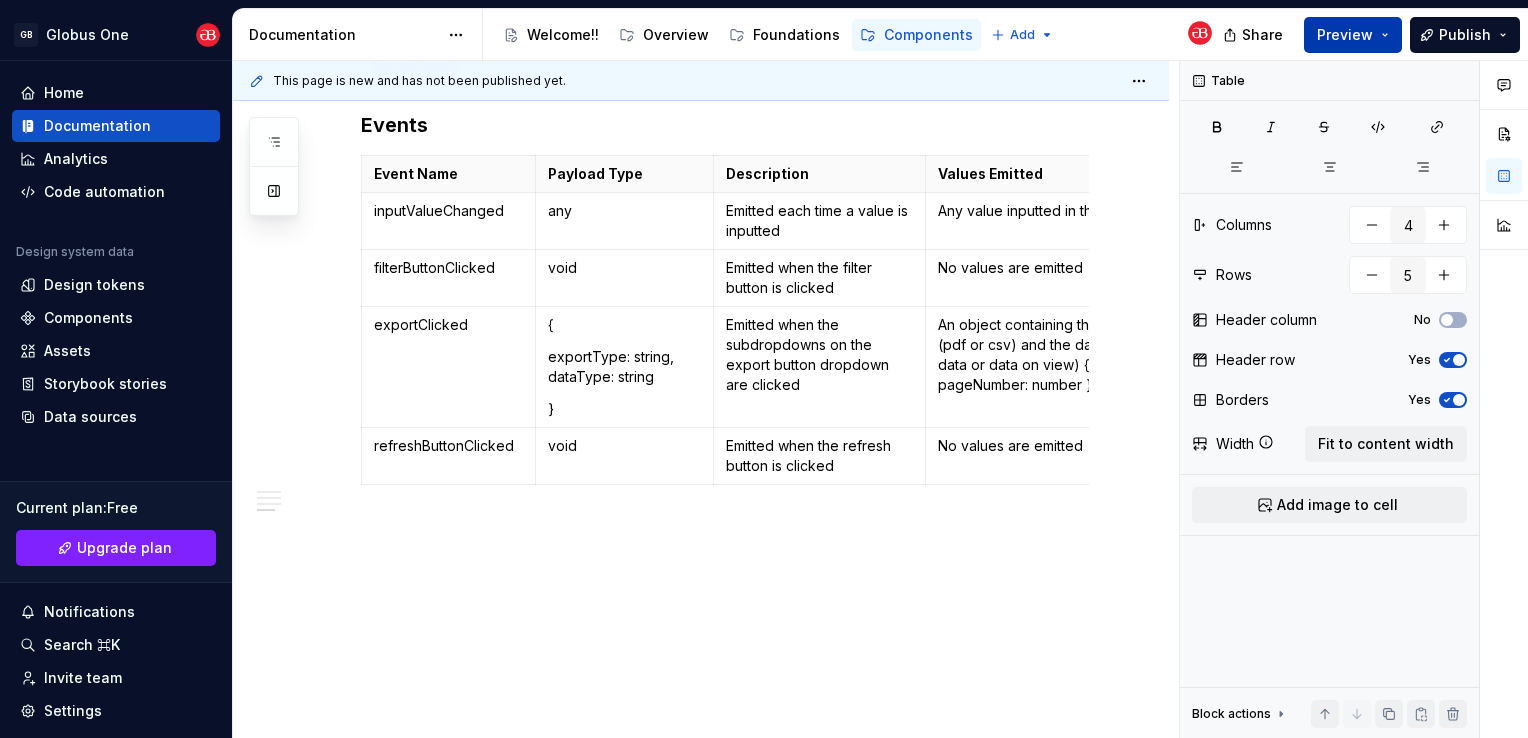 click on "Preview" at bounding box center (1345, 35) 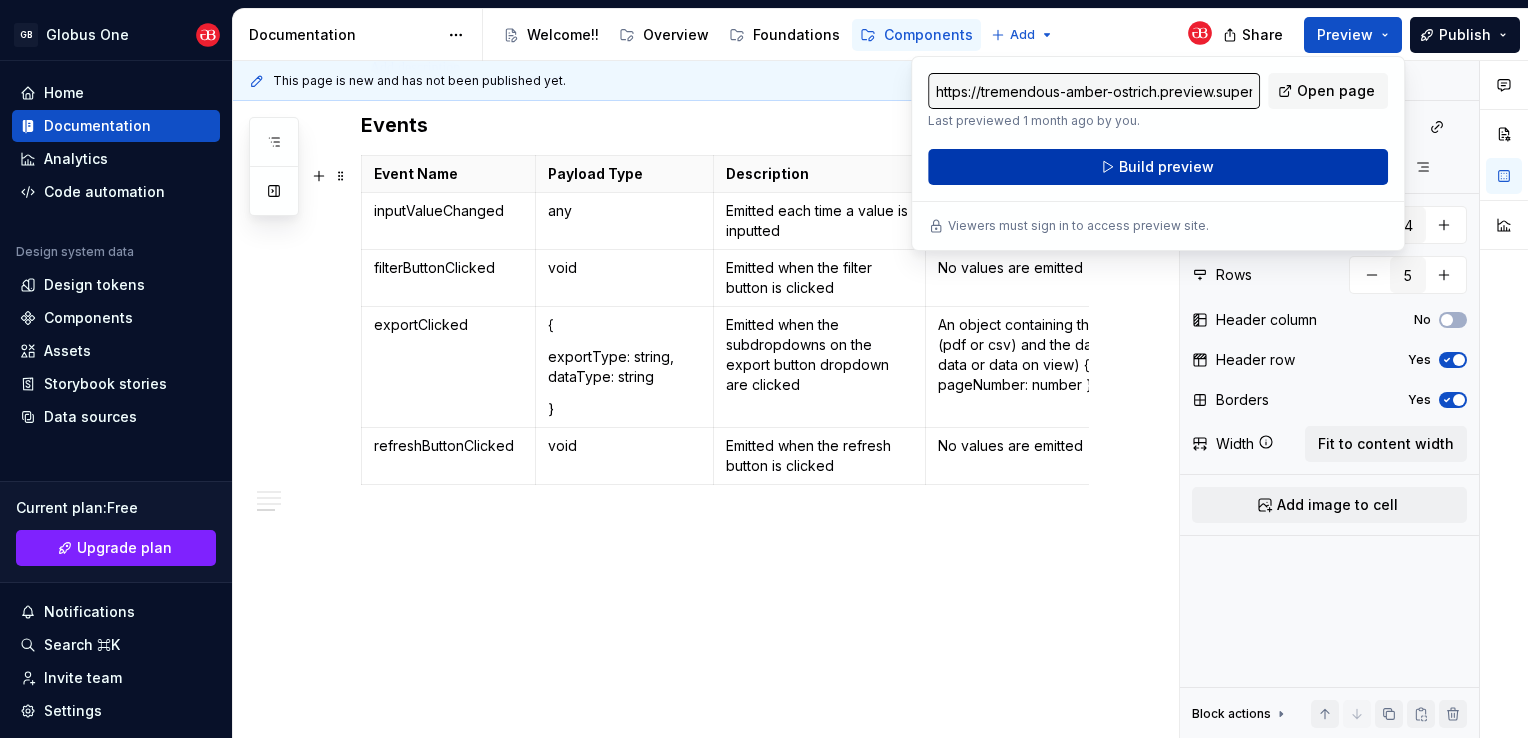 click on "Build preview" at bounding box center (1166, 167) 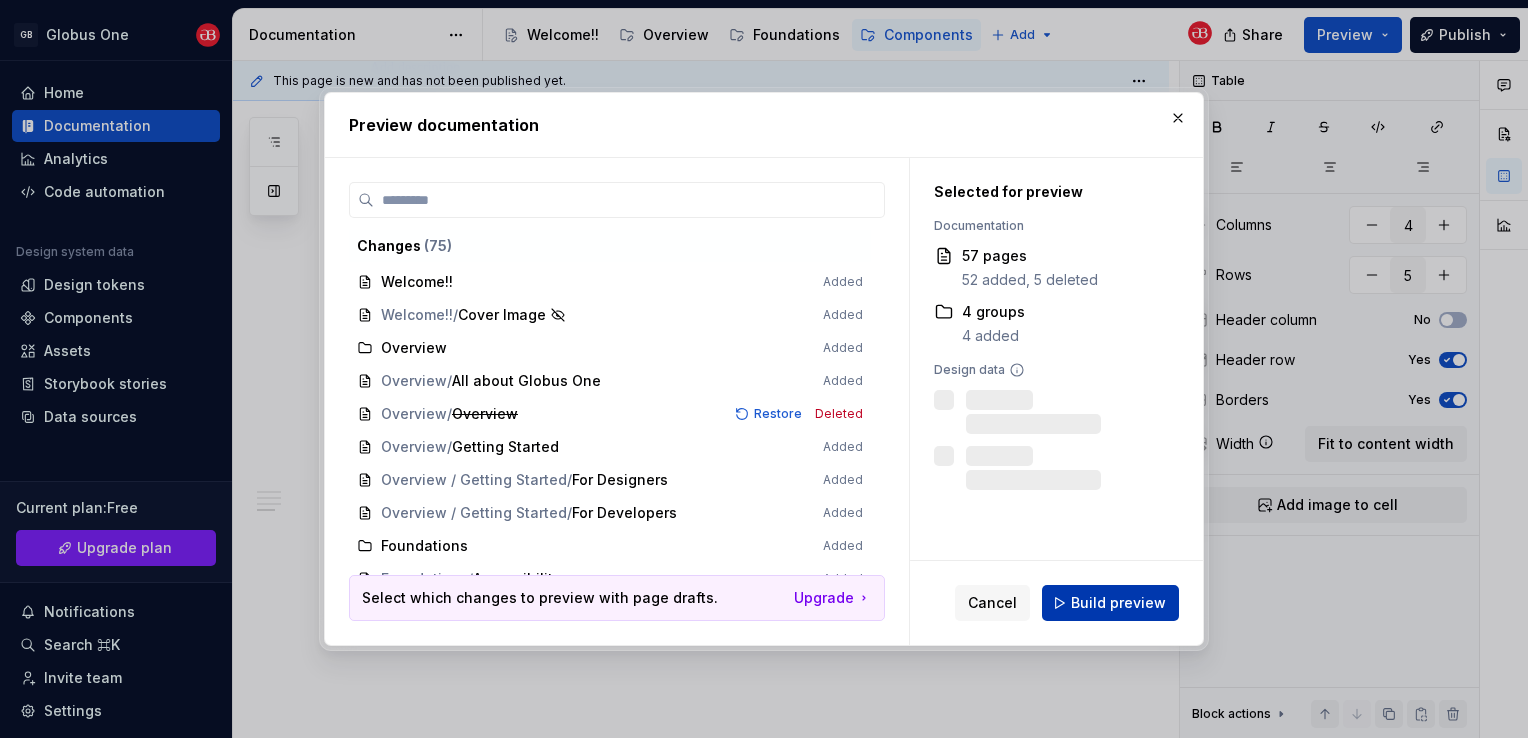 click on "Build preview" at bounding box center (1118, 603) 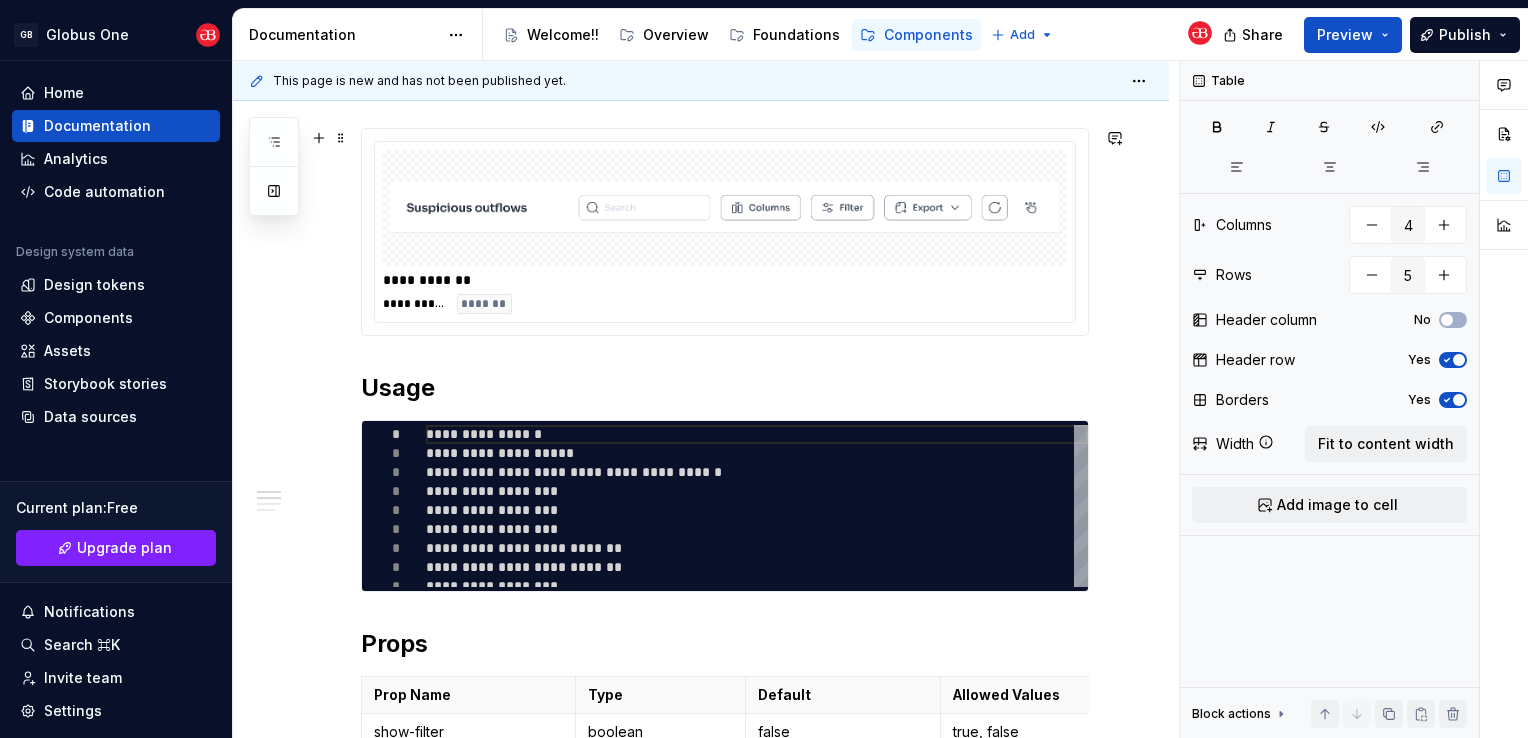 scroll, scrollTop: 0, scrollLeft: 0, axis: both 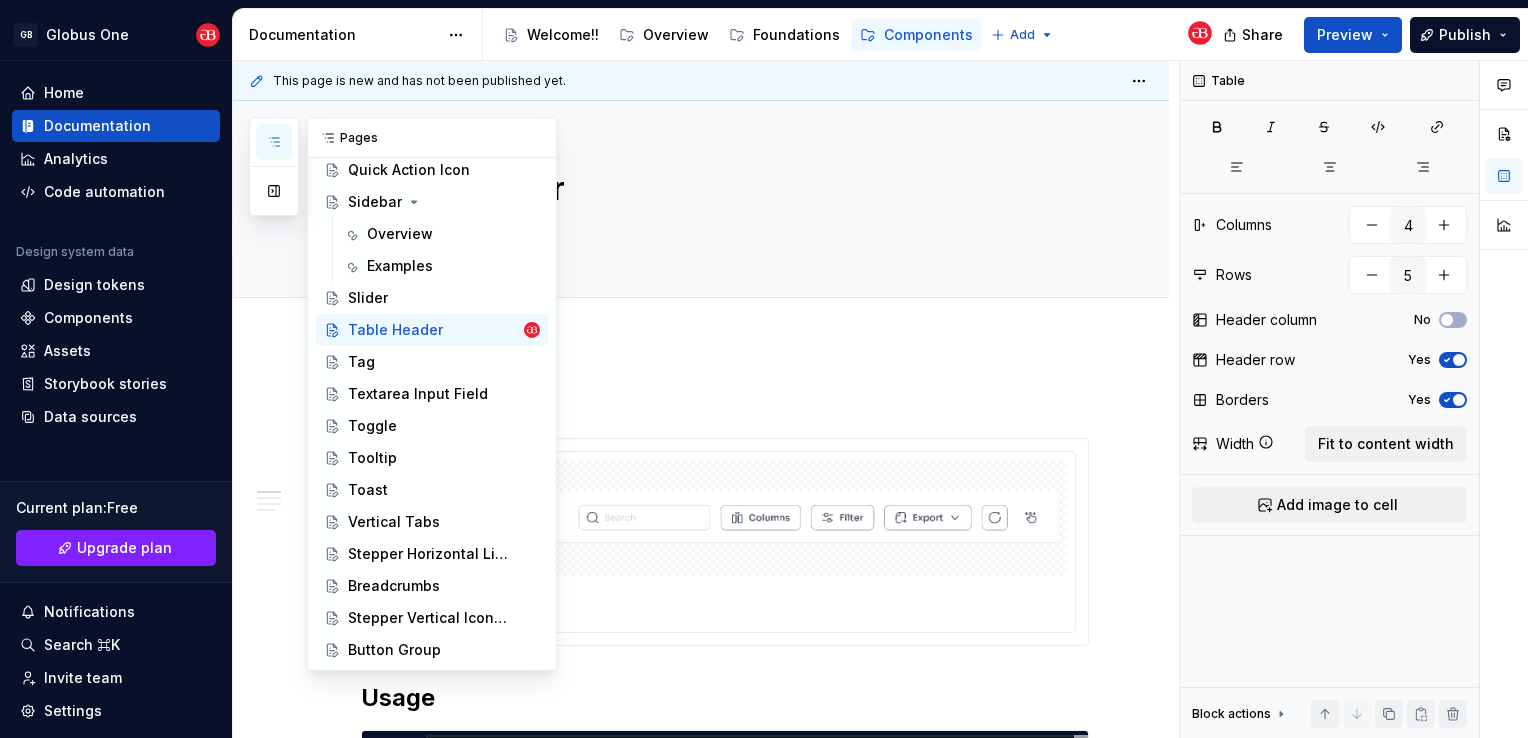 click at bounding box center (274, 142) 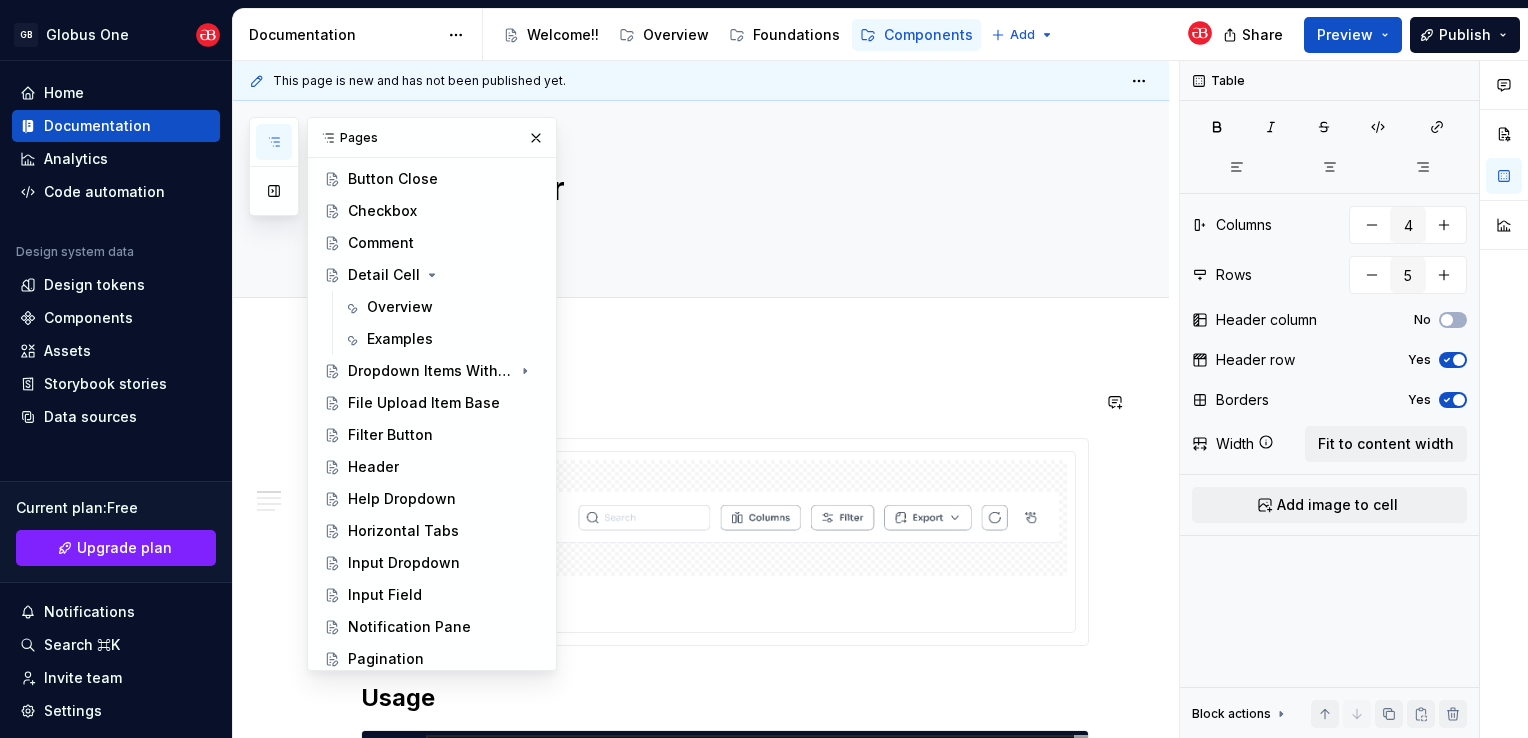 scroll, scrollTop: 463, scrollLeft: 0, axis: vertical 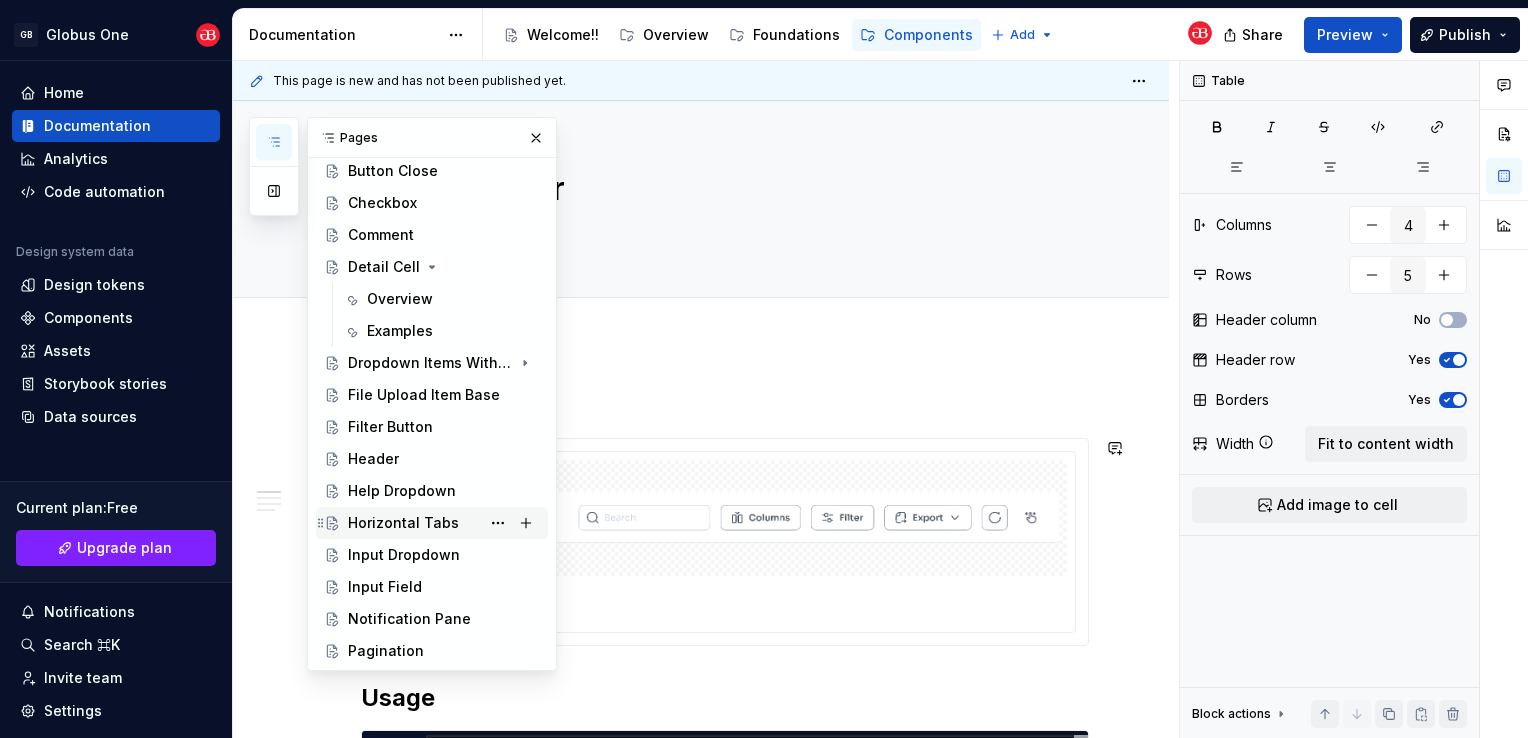 click on "Horizontal Tabs" at bounding box center (403, 523) 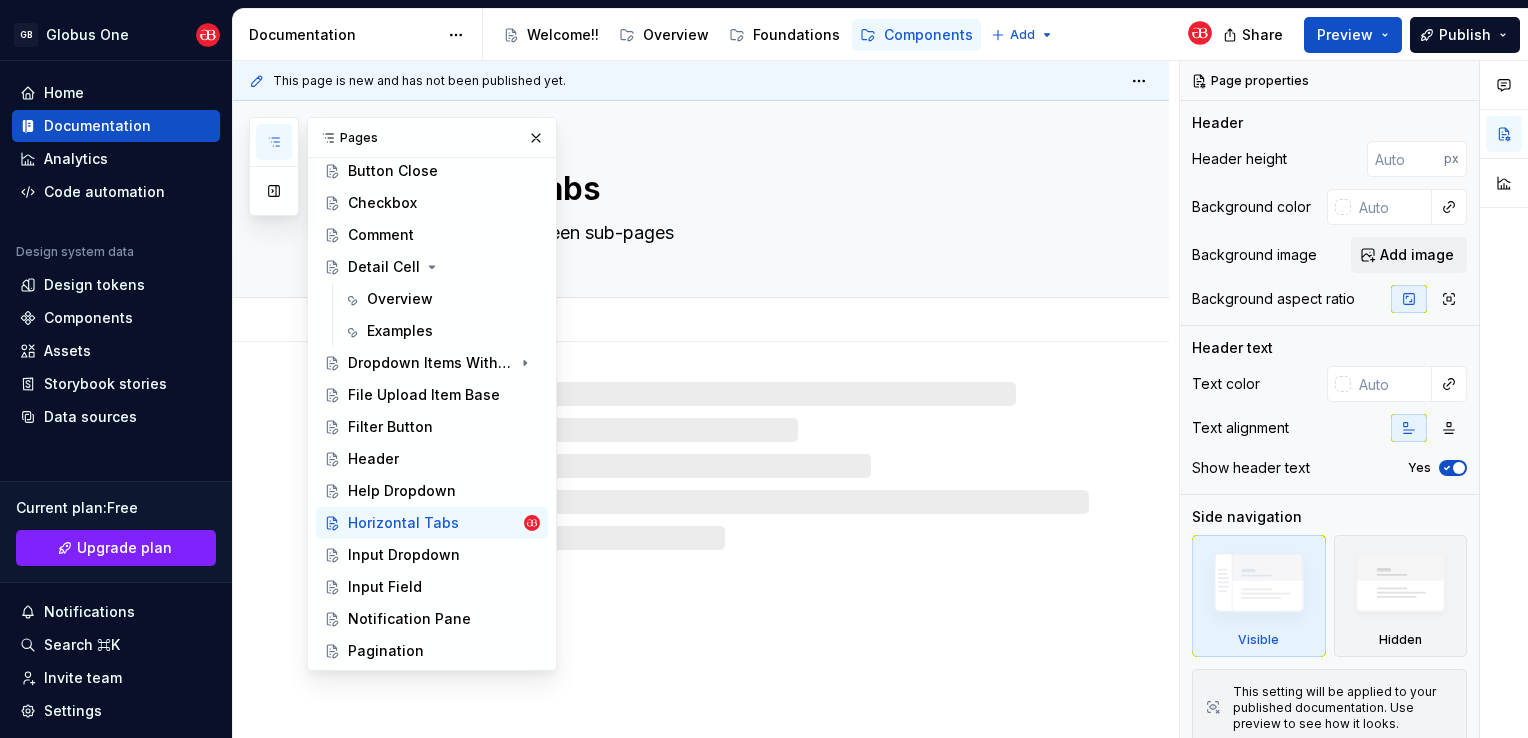 click on "Add tab" at bounding box center (725, 320) 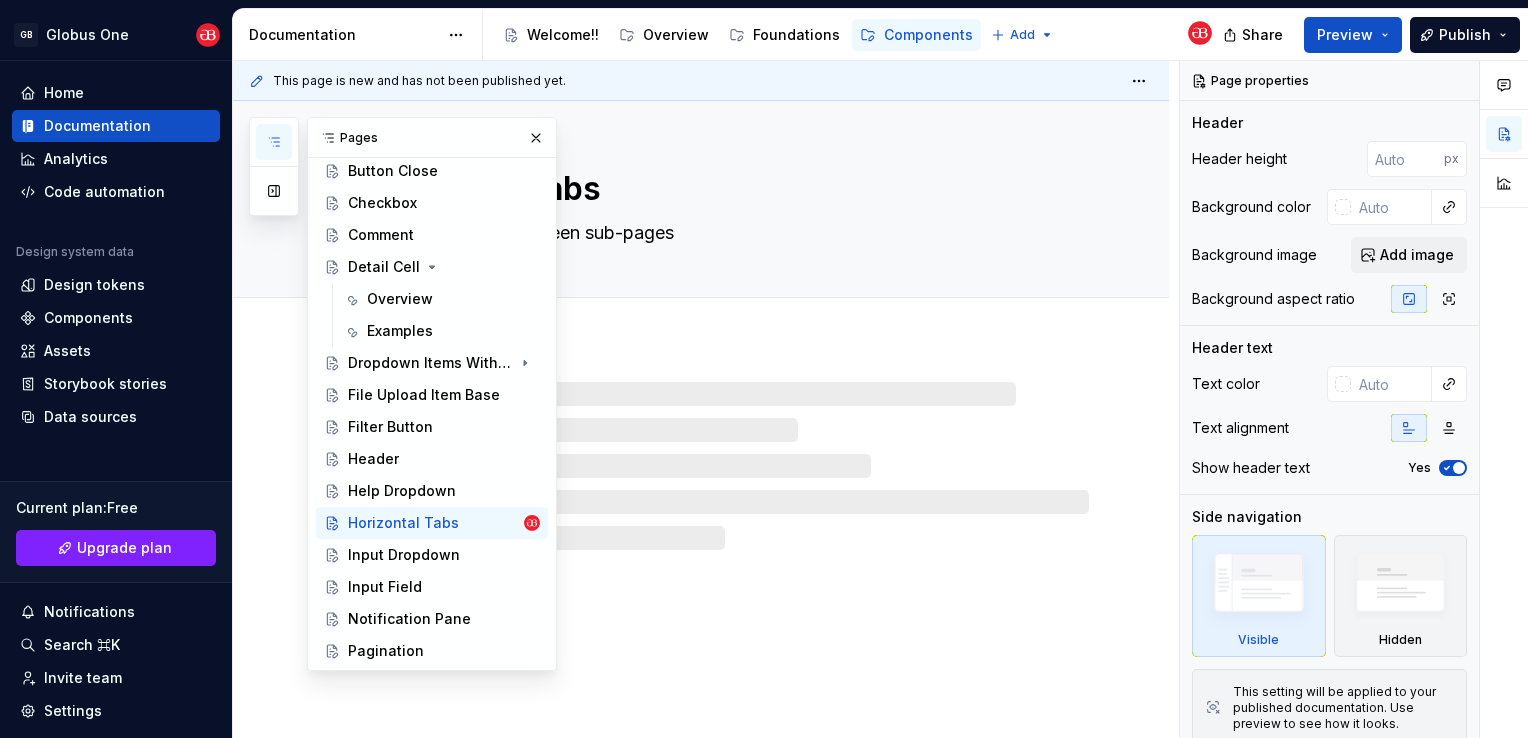 click on "Pages" at bounding box center [432, 138] 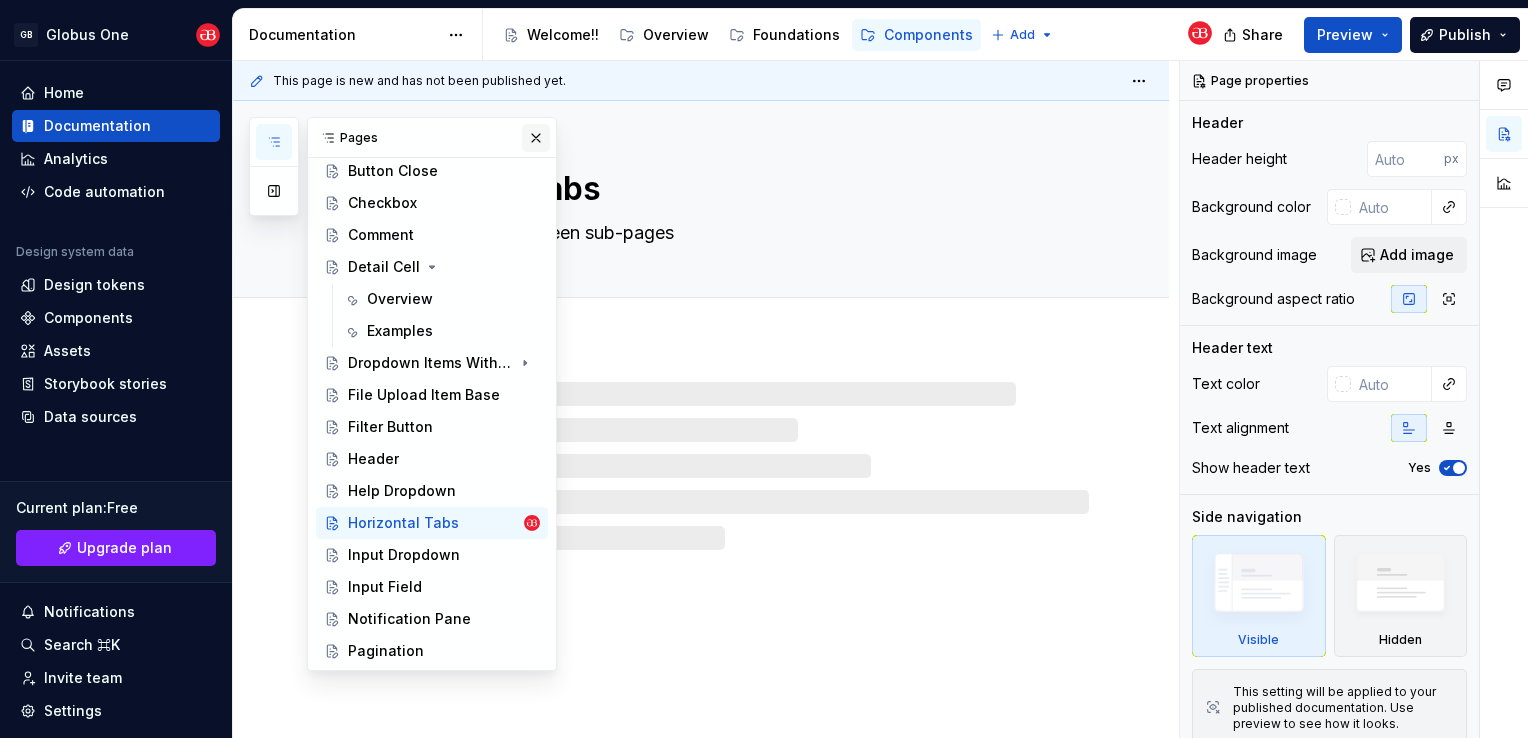 click at bounding box center (536, 138) 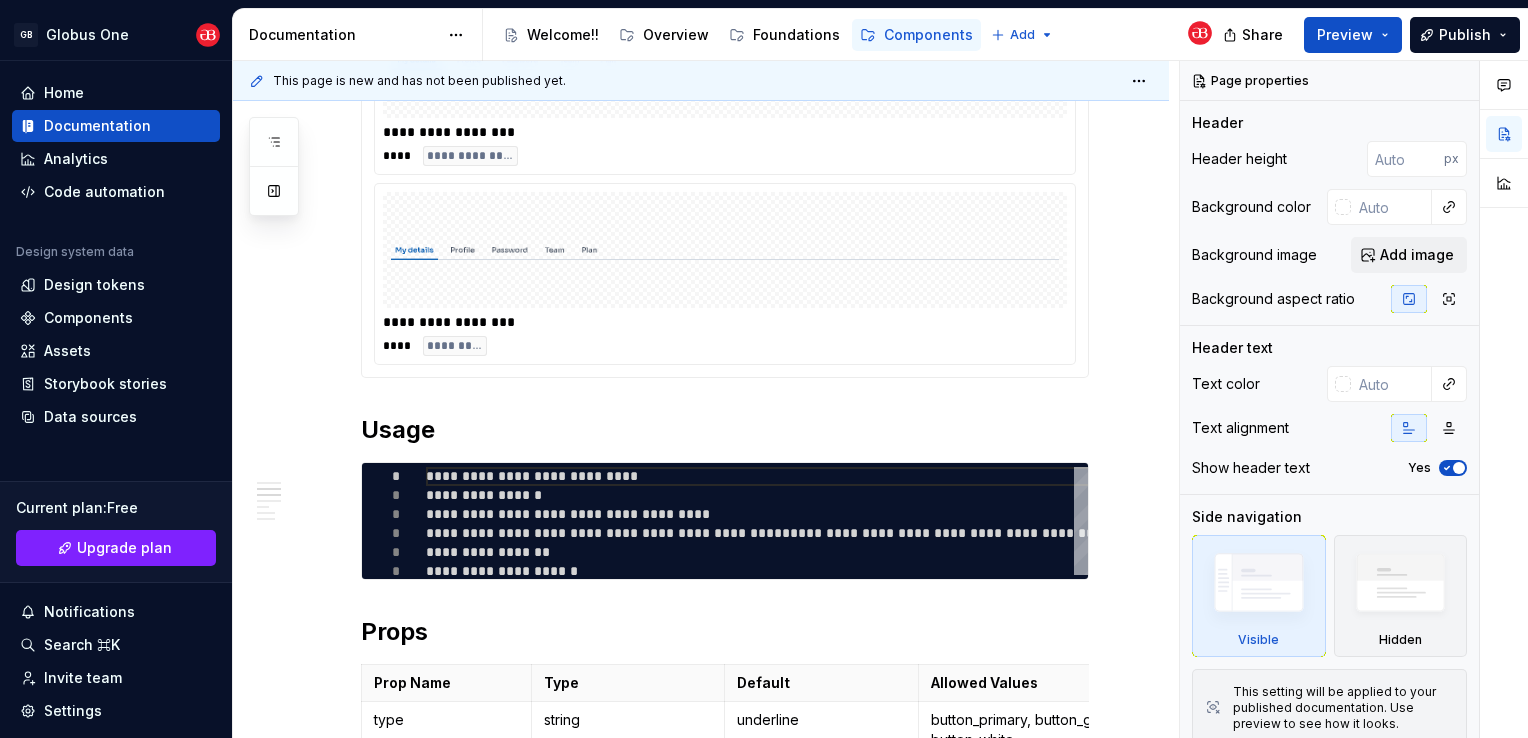 scroll, scrollTop: 1072, scrollLeft: 0, axis: vertical 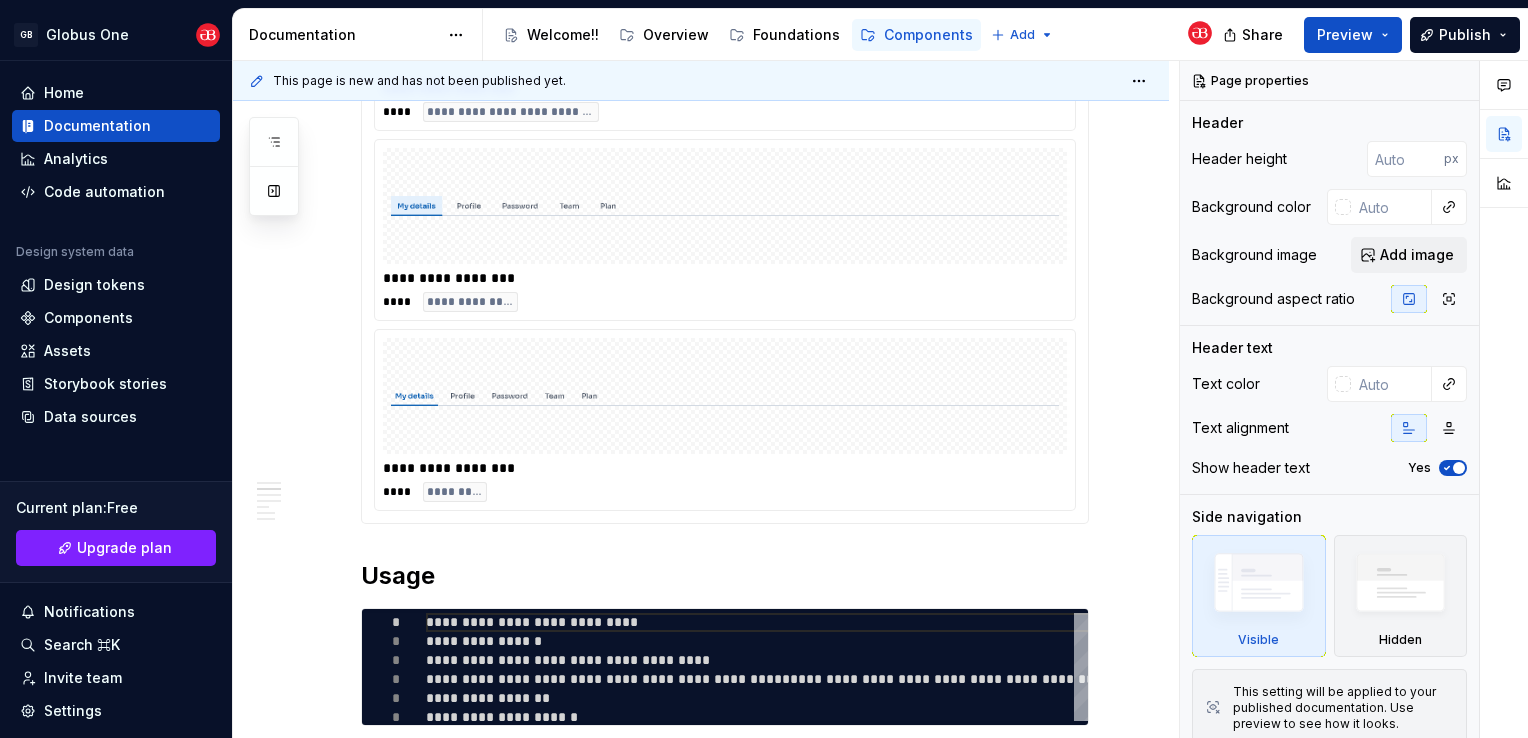 click on "**********" at bounding box center [725, -55] 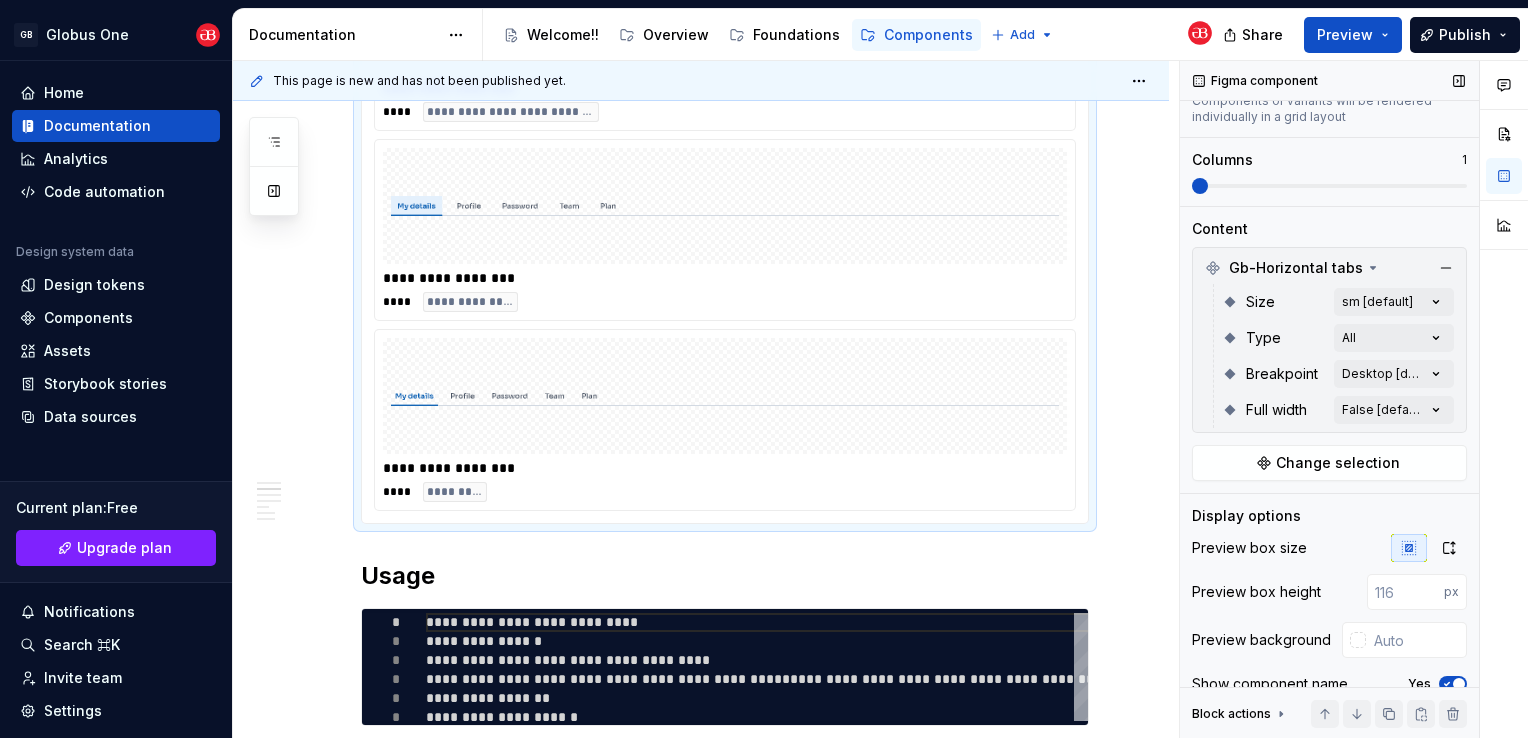 scroll, scrollTop: 281, scrollLeft: 0, axis: vertical 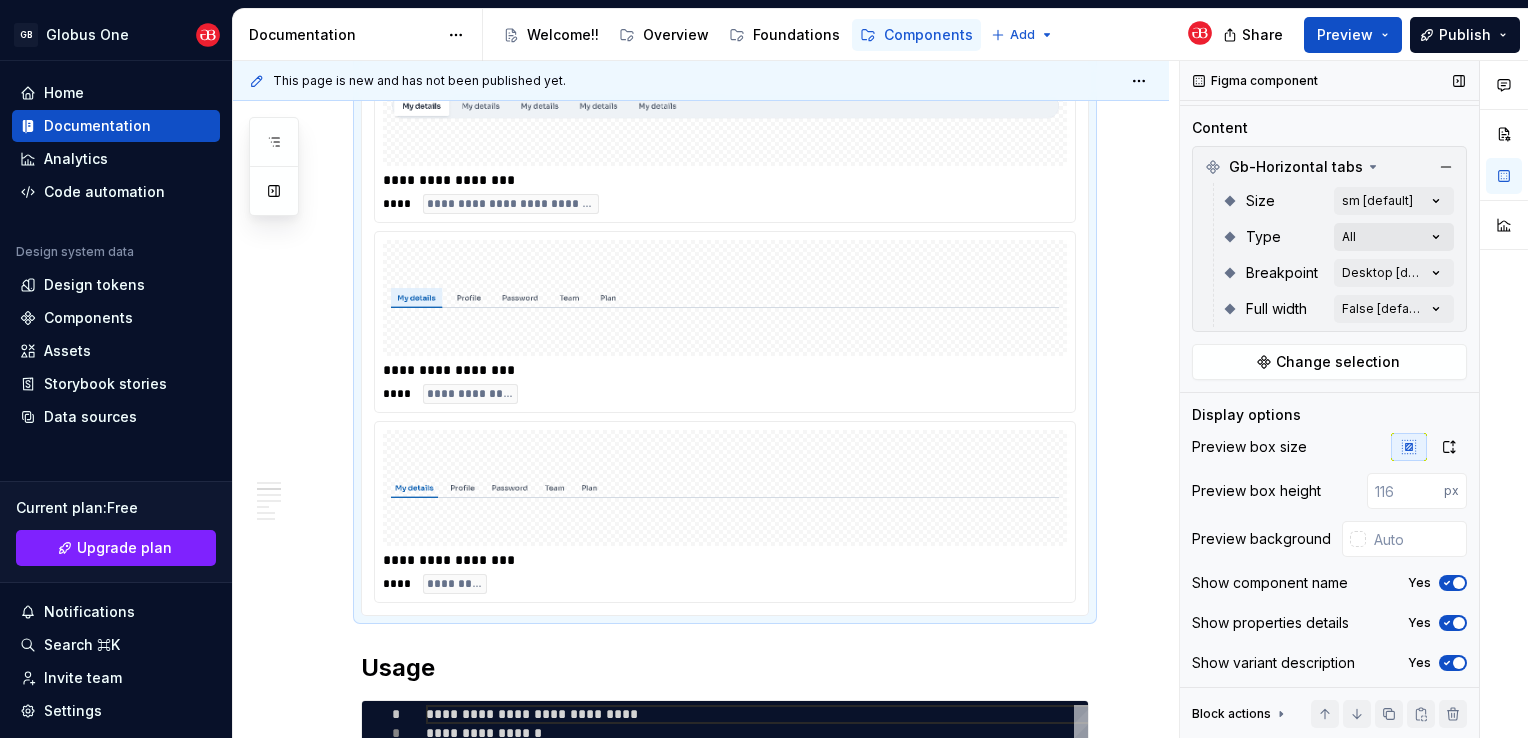 click on "Comments Open comments No comments yet Select ‘Comment’ from the block context menu to add one. Figma component Variants Grid Canvas Components or variants will be rendered individually in a grid layout Columns 1 Content Gb-Horizontal tabs Size sm [default] Type All Breakpoint Desktop [default] Full width False [default] Change selection Display options Preview box size Preview box height px Preview background Show component name Yes Show properties details Yes Show variant description Yes Block actions Move up Move down Duplicate Copy (⌘C) Cut (⌘X) Delete" at bounding box center (1354, 400) 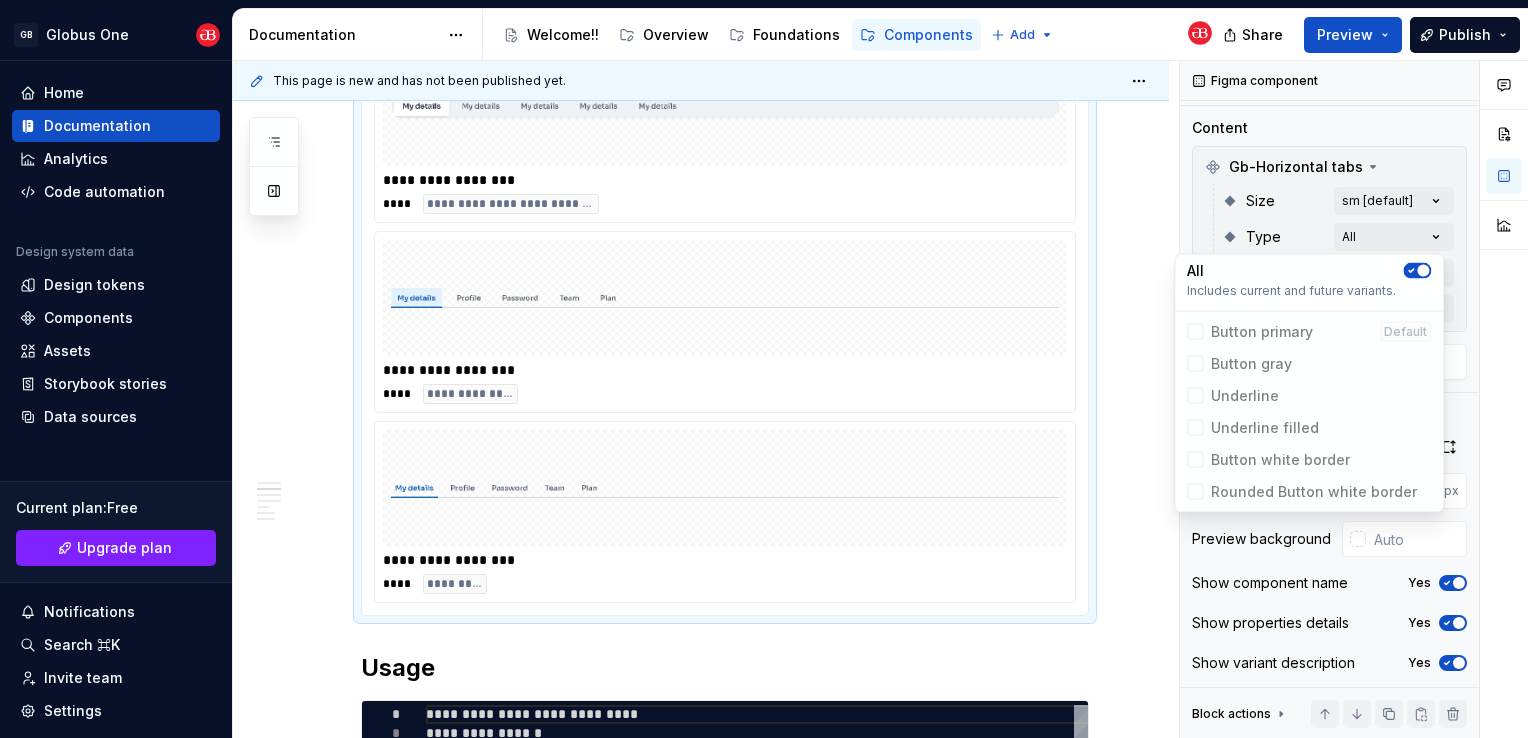 click 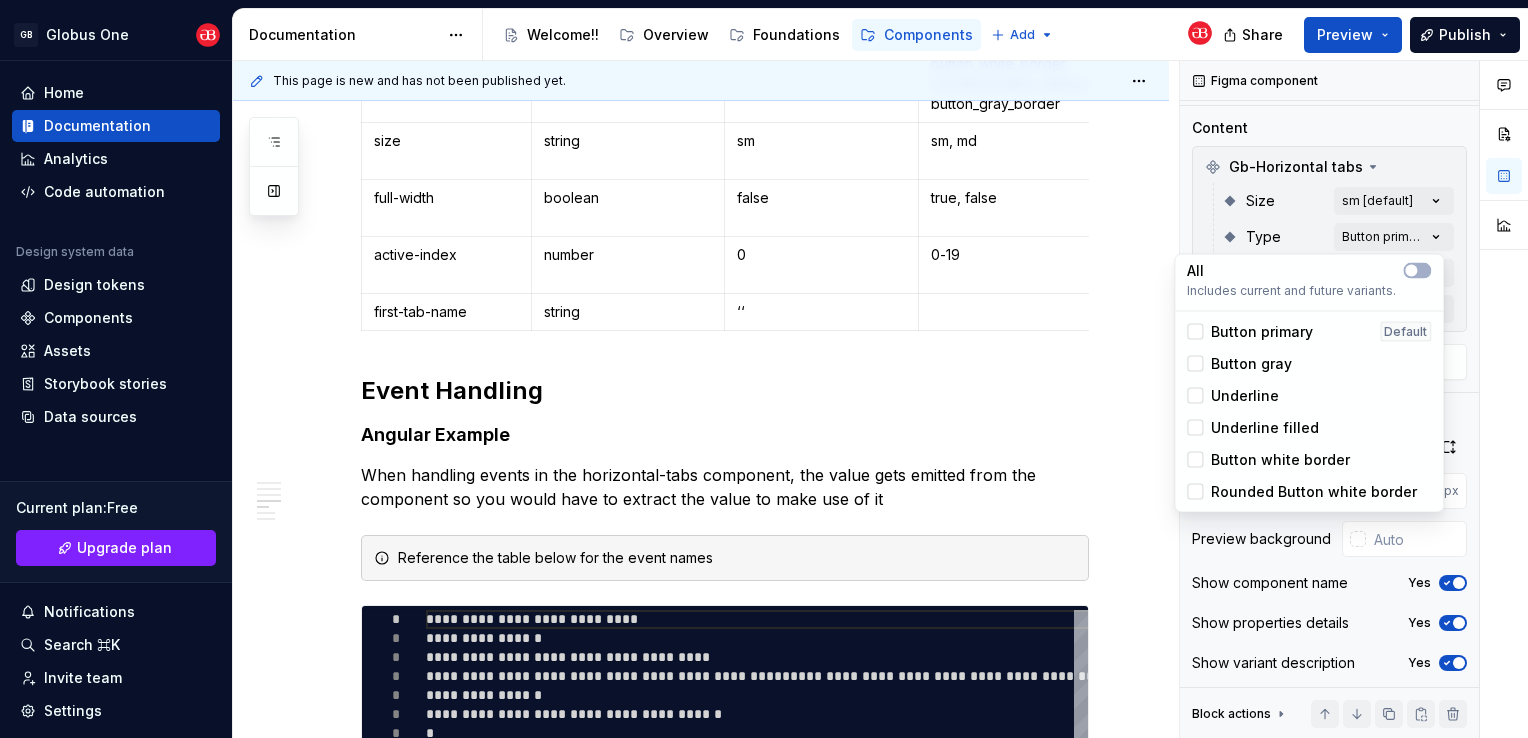 click on "Comments Open comments No comments yet Select ‘Comment’ from the block context menu to add one. Figma component Variants Grid Canvas Components or variants will be rendered individually in a grid layout Columns 1 Content Gb-Horizontal tabs Size sm [default] Type Button primary [default] Breakpoint Desktop [default] Full width False [default] Change selection Display options Preview box size Preview box height px Preview background Show component name Yes Show properties details Yes Show variant description Yes Block actions Move up Move down Duplicate Copy (⌘C) Cut (⌘X) Delete" at bounding box center [1354, 400] 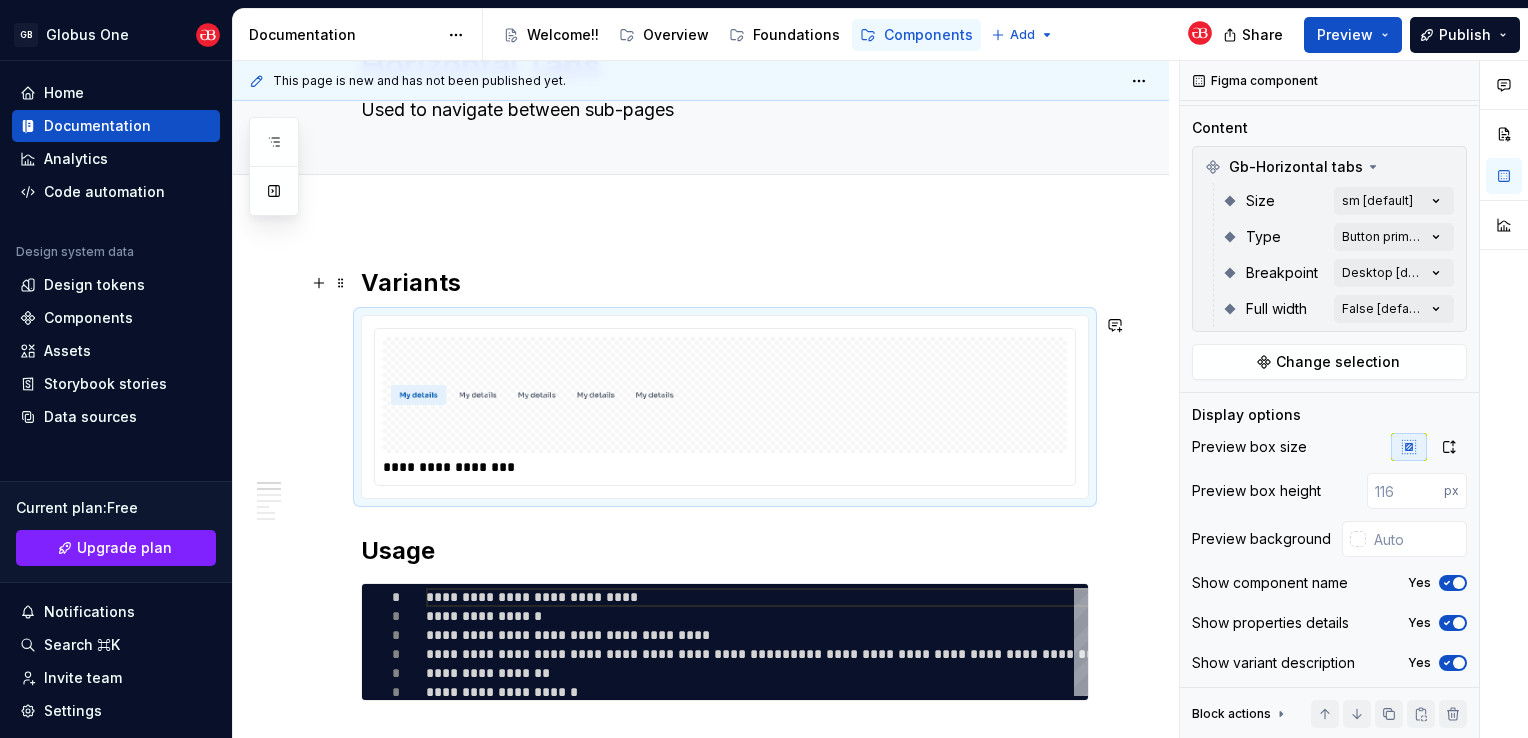 scroll, scrollTop: 0, scrollLeft: 0, axis: both 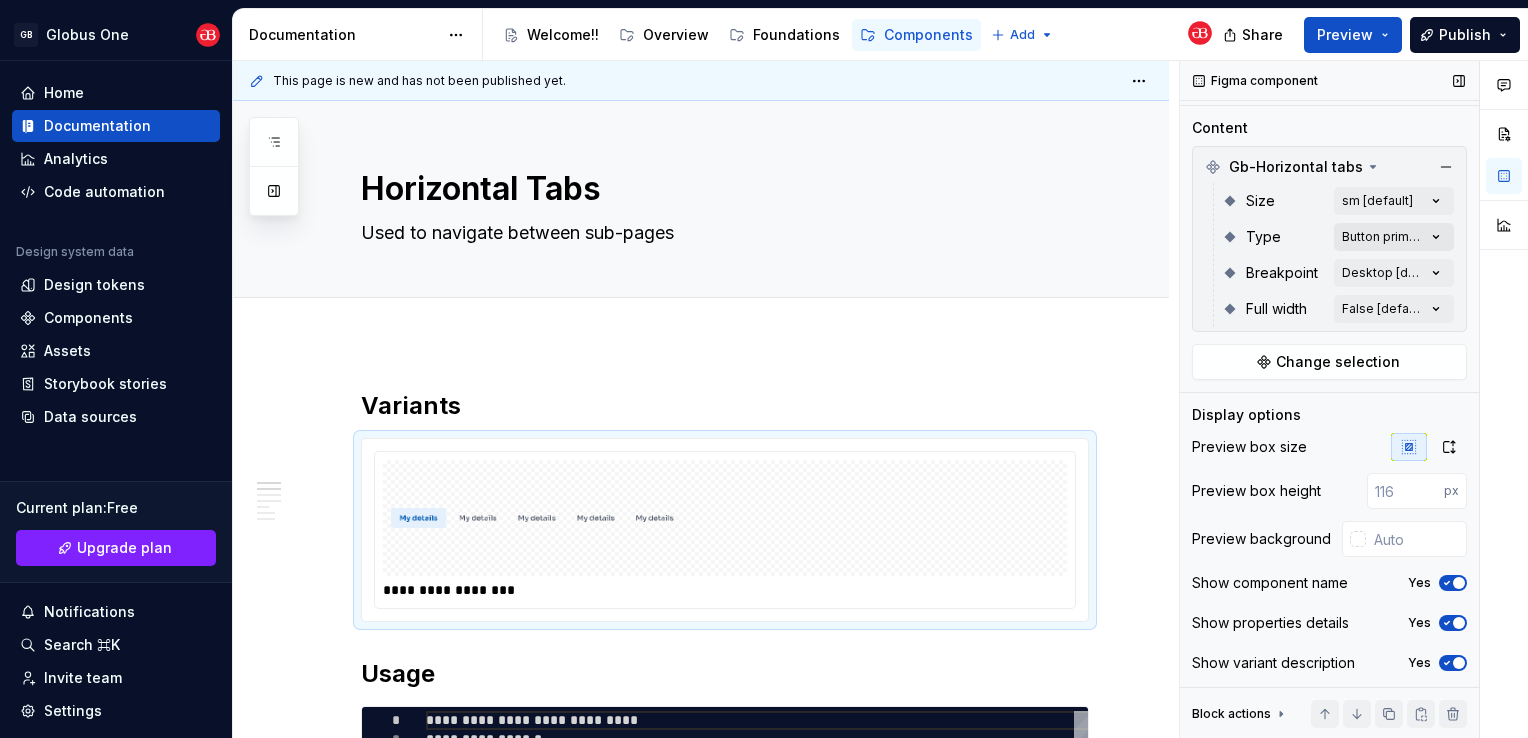 click on "Comments Open comments No comments yet Select ‘Comment’ from the block context menu to add one. Figma component Variants Grid Canvas Components or variants will be rendered individually in a grid layout Columns 1 Content Gb-Horizontal tabs Size sm [default] Type Button primary [default] Breakpoint Desktop [default] Full width False [default] Change selection Display options Preview box size Preview box height px Preview background Show component name Yes Show properties details Yes Show variant description Yes Block actions Move up Move down Duplicate Copy (⌘C) Cut (⌘X) Delete" at bounding box center (1354, 400) 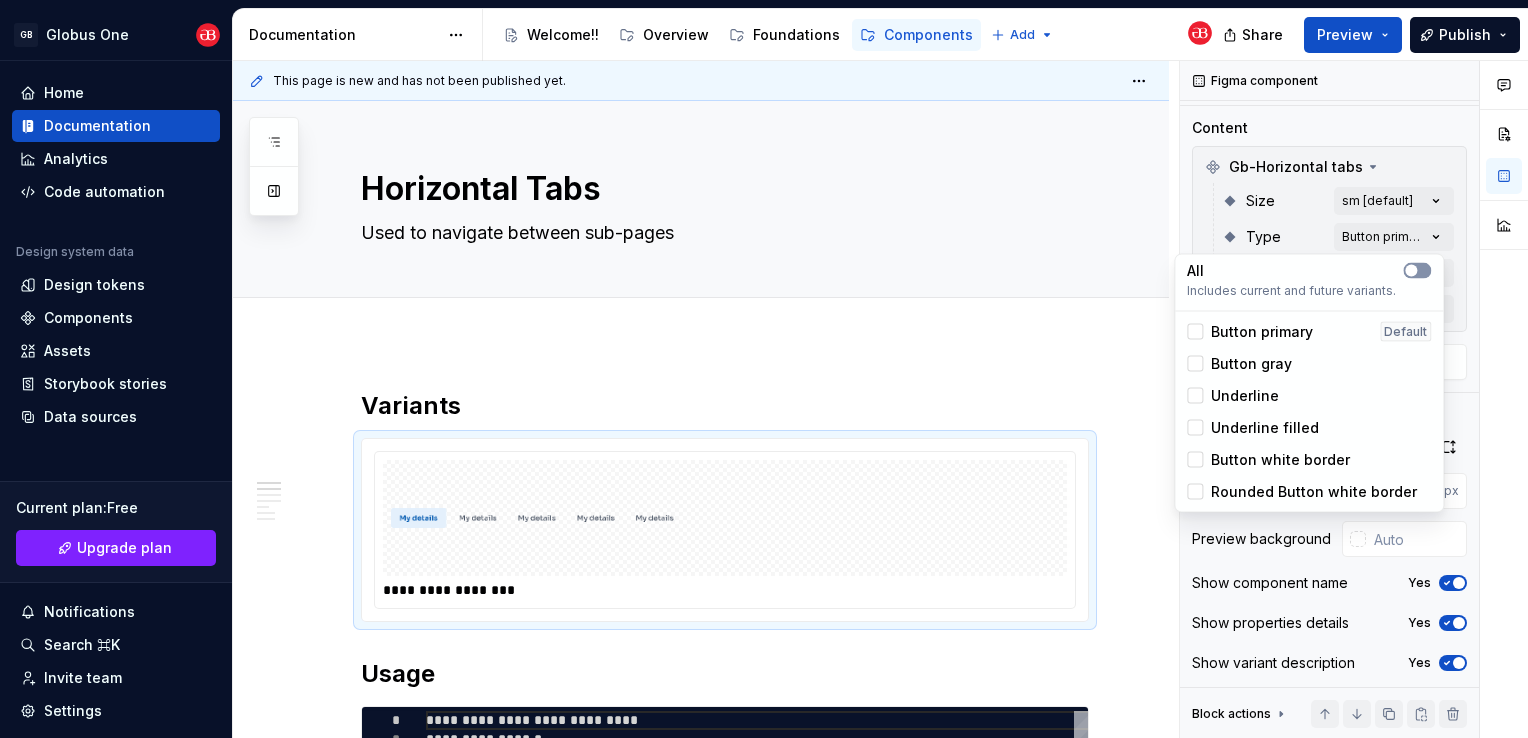 click 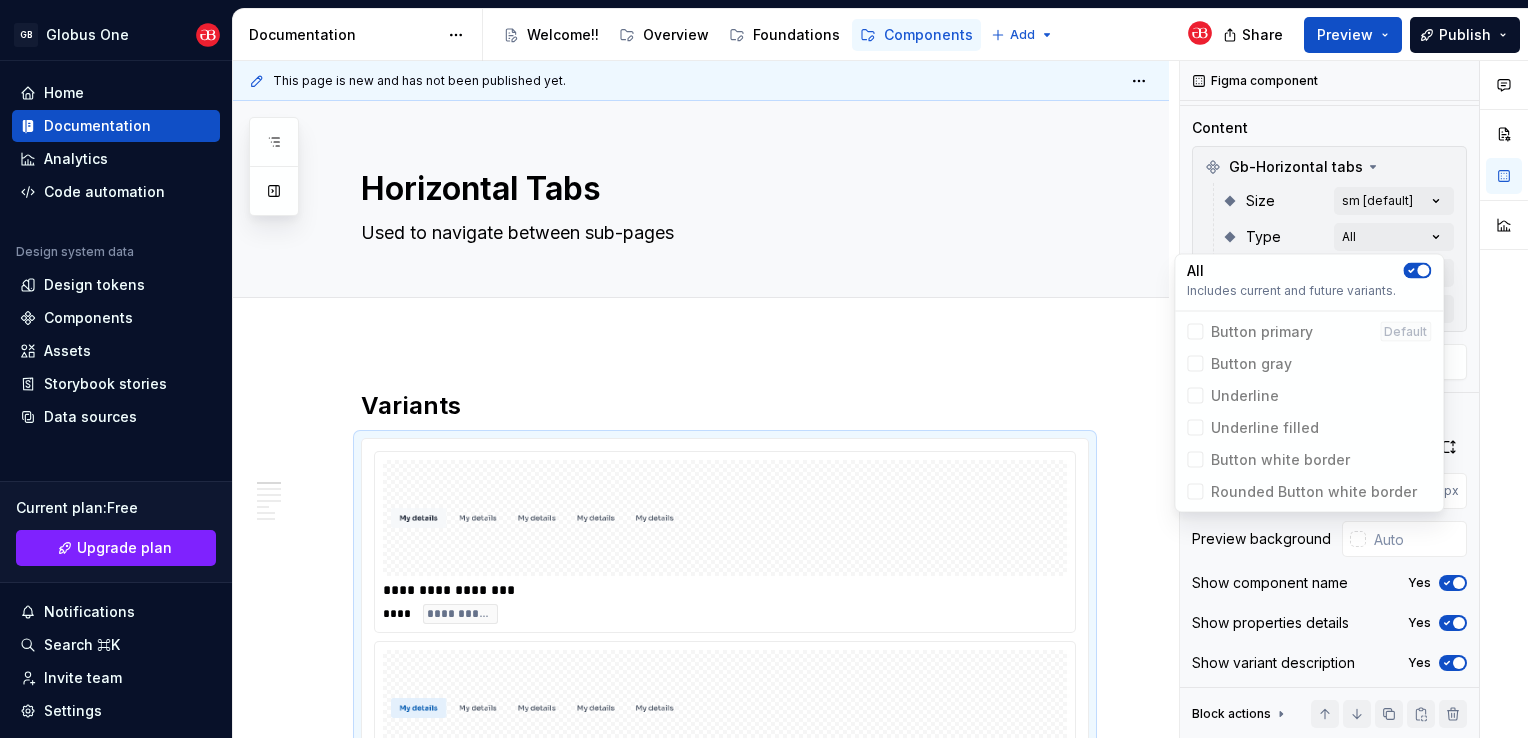 click on "Comments Open comments No comments yet Select ‘Comment’ from the block context menu to add one. Figma component Variants Grid Canvas Components or variants will be rendered individually in a grid layout Columns 1 Content Gb-Horizontal tabs Size sm [default] Type All Breakpoint Desktop [default] Full width False [default] Change selection Display options Preview box size Preview box height px Preview background Show component name Yes Show properties details Yes Show variant description Yes Block actions Move up Move down Duplicate Copy (⌘C) Cut (⌘X) Delete" at bounding box center [1354, 400] 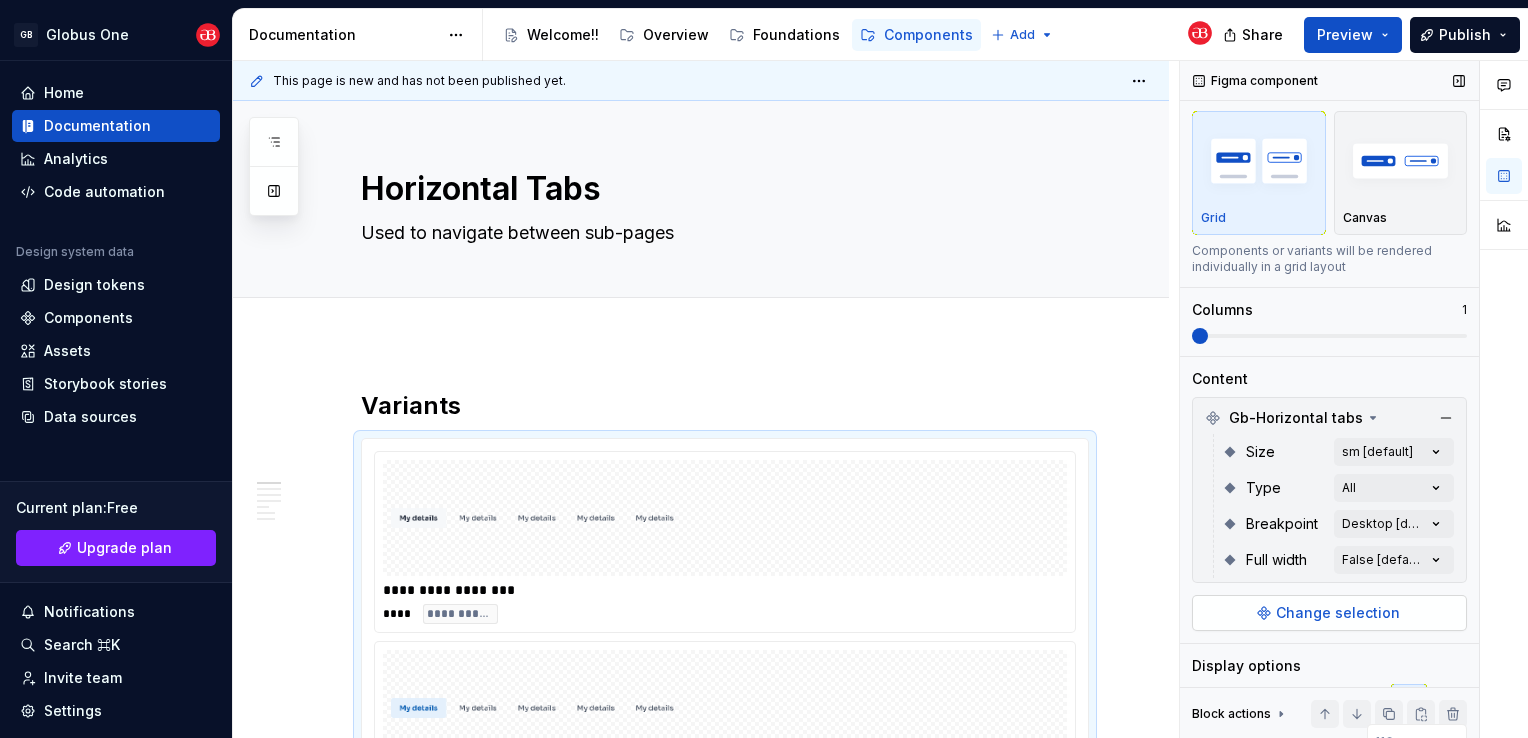 scroll, scrollTop: 0, scrollLeft: 0, axis: both 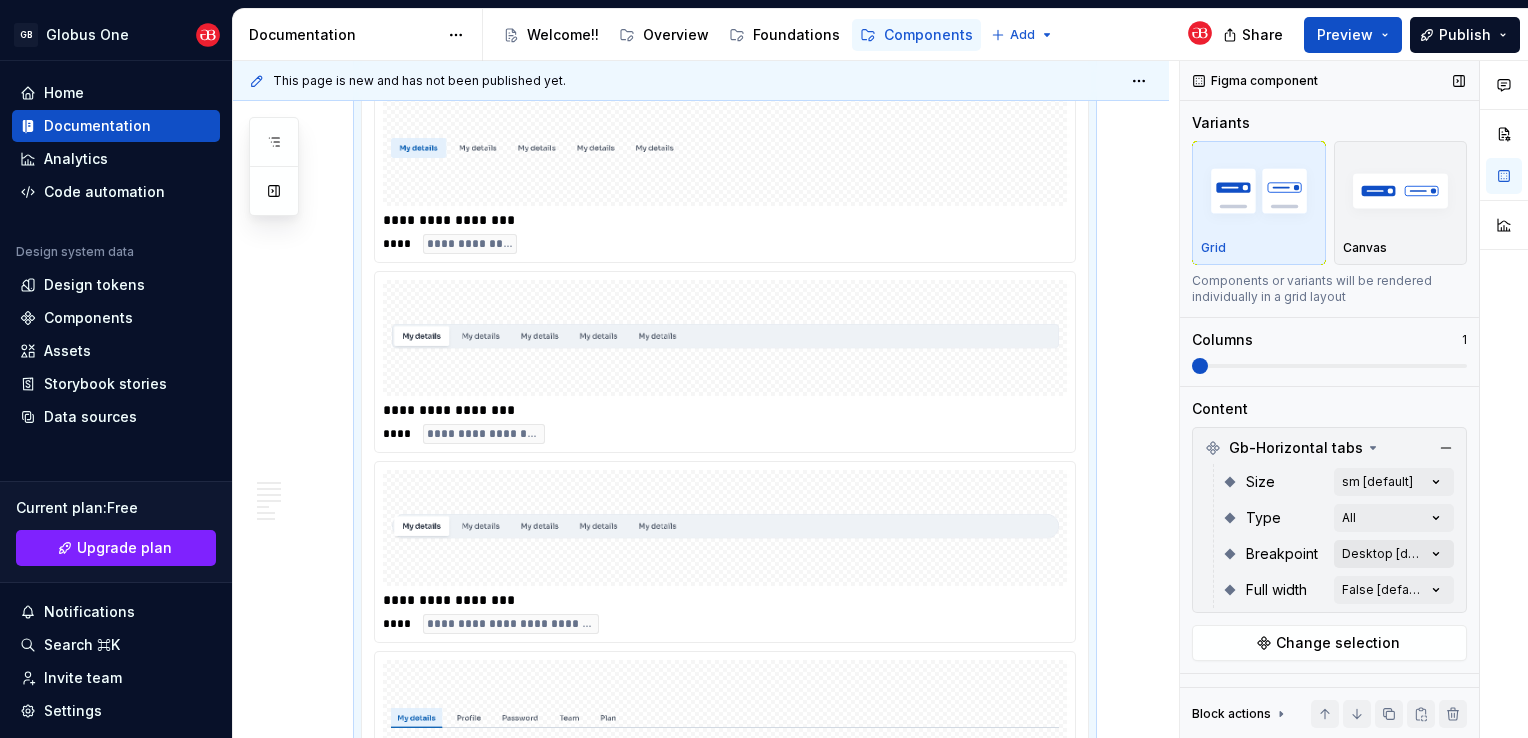 click on "Comments Open comments No comments yet Select ‘Comment’ from the block context menu to add one. Figma component Variants Grid Canvas Components or variants will be rendered individually in a grid layout Columns 1 Content Gb-Horizontal tabs Size sm [default] Type All Breakpoint Desktop [default] Full width False [default] Change selection Display options Preview box size Preview box height px Preview background Show component name Yes Show properties details Yes Show variant description Yes Block actions Move up Move down Duplicate Copy (⌘C) Cut (⌘X) Delete" at bounding box center [1354, 400] 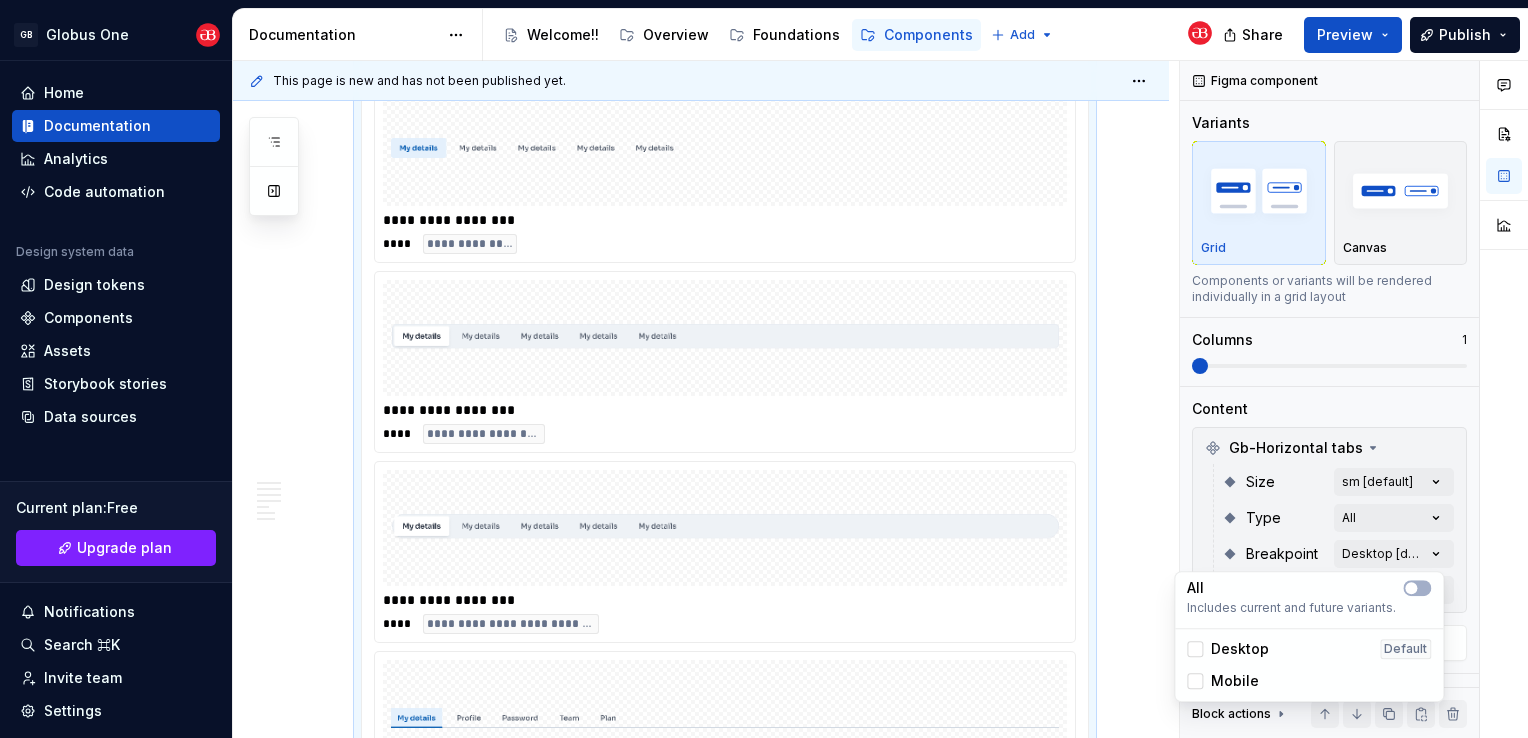 click on "Comments Open comments No comments yet Select ‘Comment’ from the block context menu to add one. Figma component Variants Grid Canvas Components or variants will be rendered individually in a grid layout Columns 1 Content Gb-Horizontal tabs Size sm [default] Type All Breakpoint Desktop [default] Full width False [default] Change selection Display options Preview box size Preview box height px Preview background Show component name Yes Show properties details Yes Show variant description Yes Block actions Move up Move down Duplicate Copy (⌘C) Cut (⌘X) Delete" at bounding box center (1354, 400) 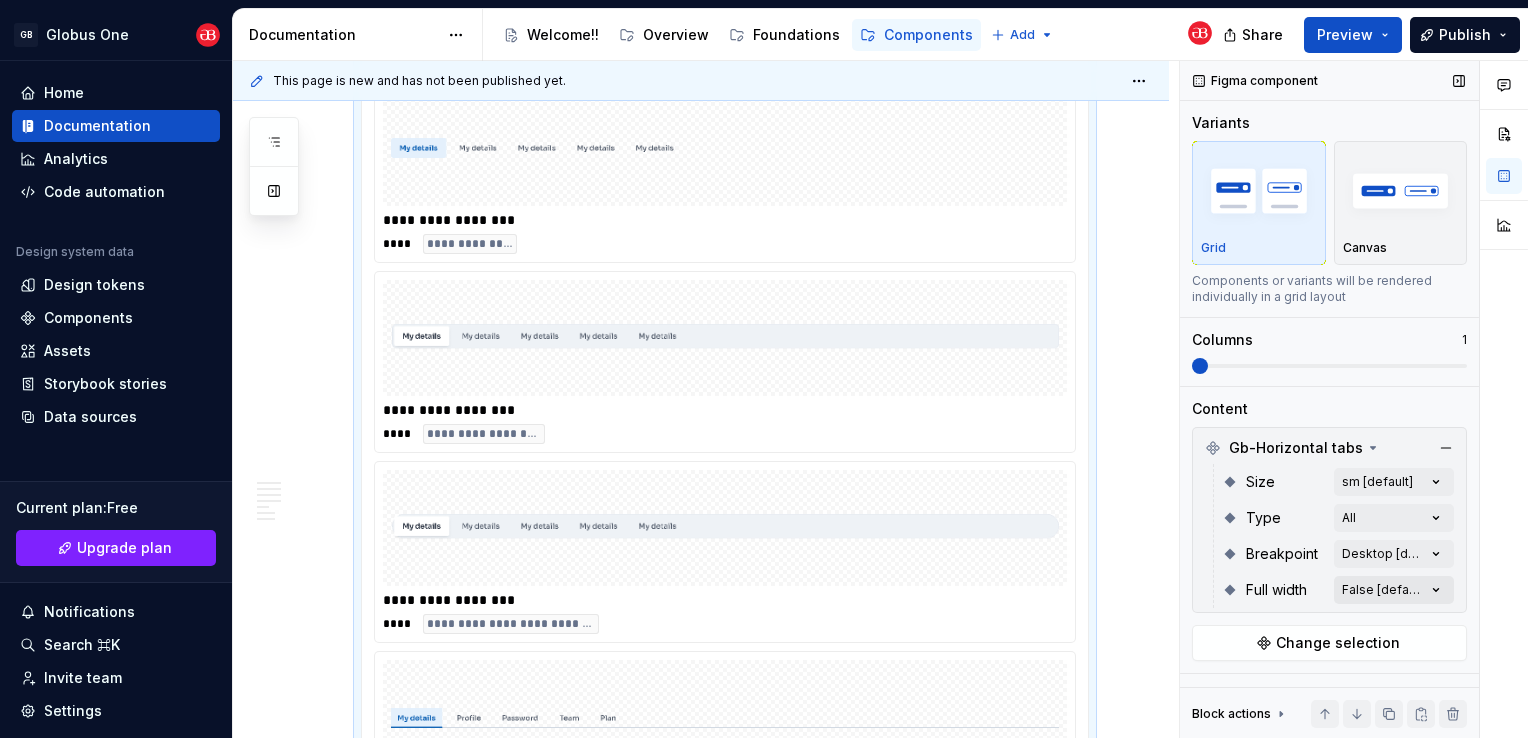 click on "Comments Open comments No comments yet Select ‘Comment’ from the block context menu to add one. Figma component Variants Grid Canvas Components or variants will be rendered individually in a grid layout Columns 1 Content Gb-Horizontal tabs Size sm [default] Type All Breakpoint Desktop [default] Full width False [default] Change selection Display options Preview box size Preview box height px Preview background Show component name Yes Show properties details Yes Show variant description Yes Block actions Move up Move down Duplicate Copy (⌘C) Cut (⌘X) Delete" at bounding box center (1354, 400) 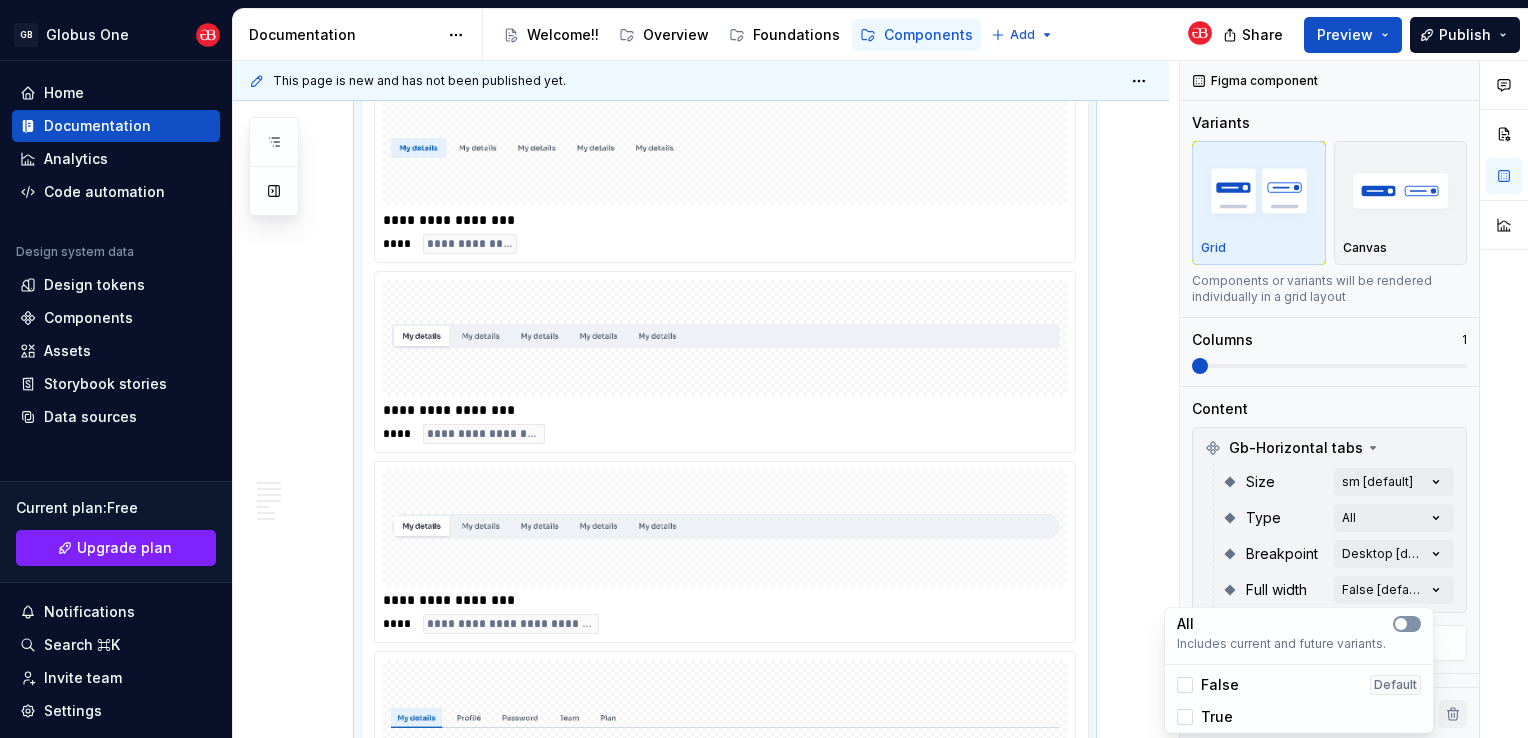 click 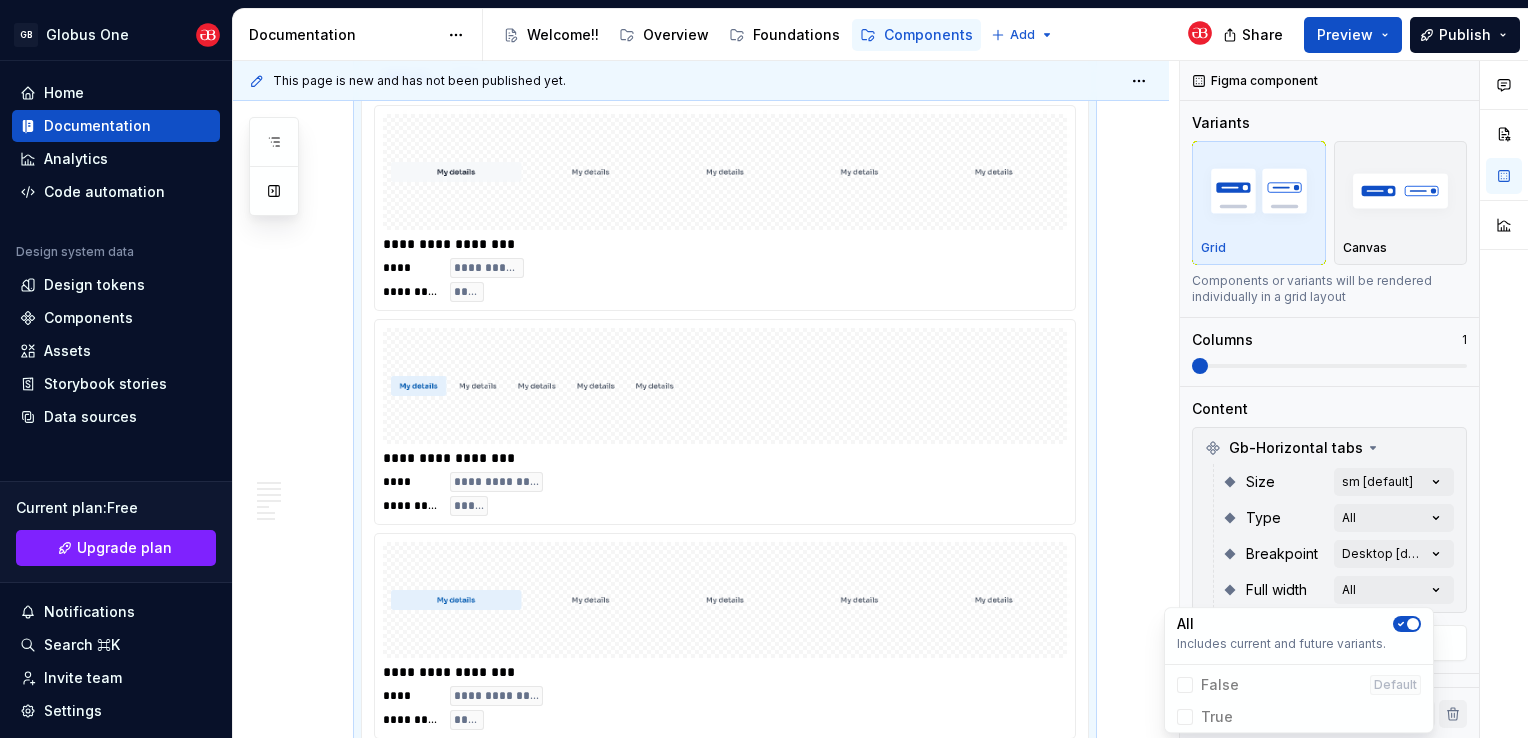 click on "Comments Open comments No comments yet Select ‘Comment’ from the block context menu to add one. Figma component Variants Grid Canvas Components or variants will be rendered individually in a grid layout Columns 1 Content Gb-Horizontal tabs Size sm [default] Type All Breakpoint Desktop [default] Full width All Change selection Display options Preview box size Preview box height px Preview background Show component name Yes Show properties details Yes Show variant description Yes Block actions Move up Move down Duplicate Copy (⌘C) Cut (⌘X) Delete" at bounding box center [1354, 400] 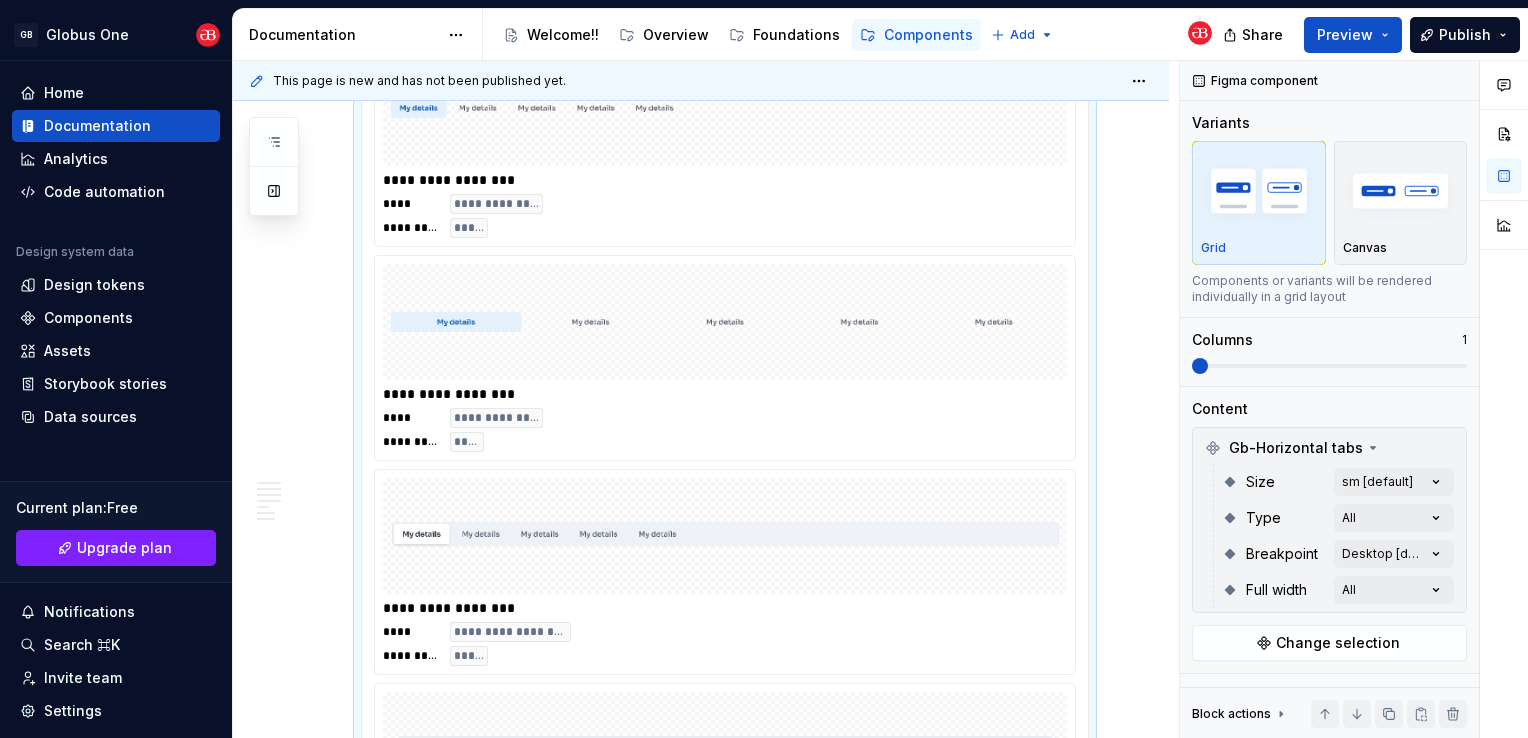 scroll, scrollTop: 0, scrollLeft: 0, axis: both 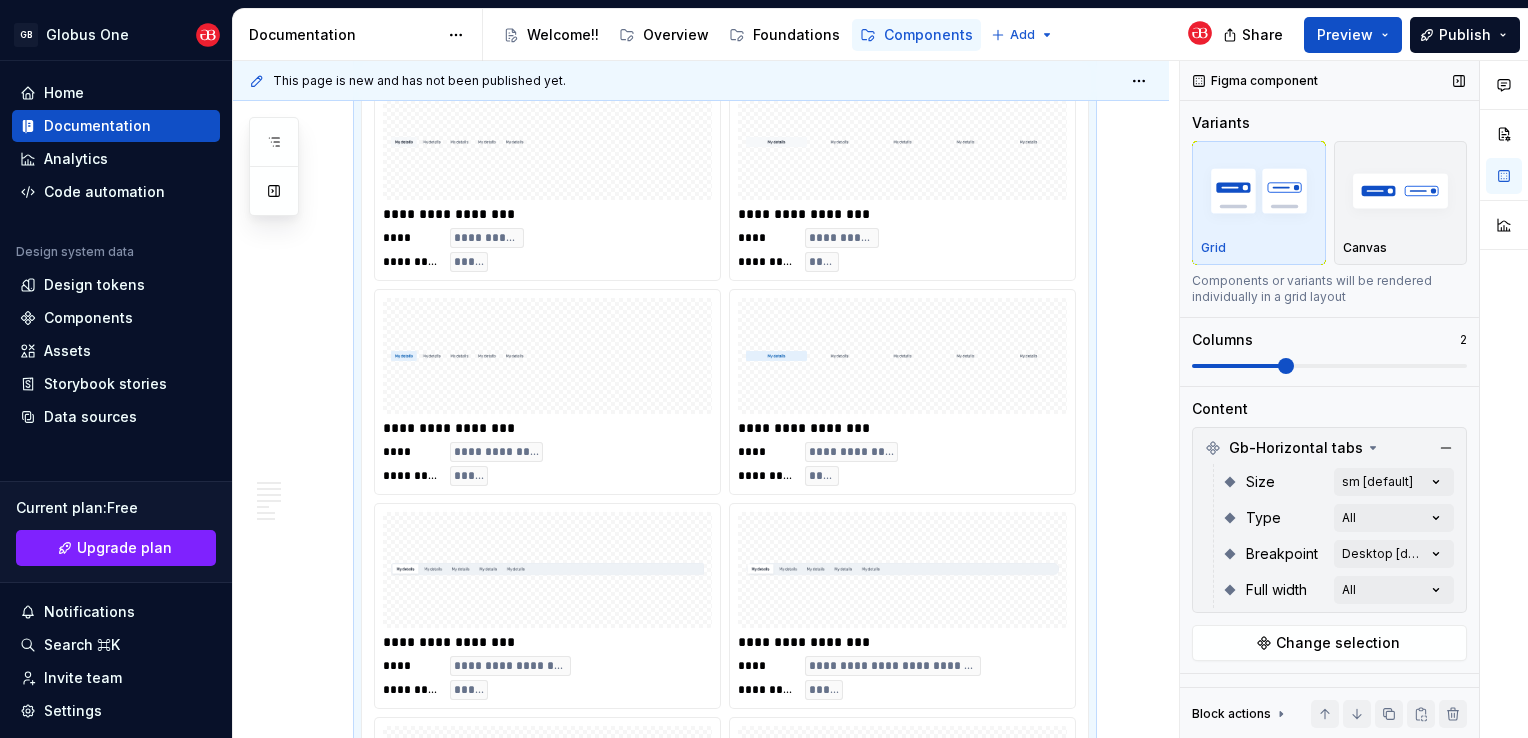 click at bounding box center [1286, 366] 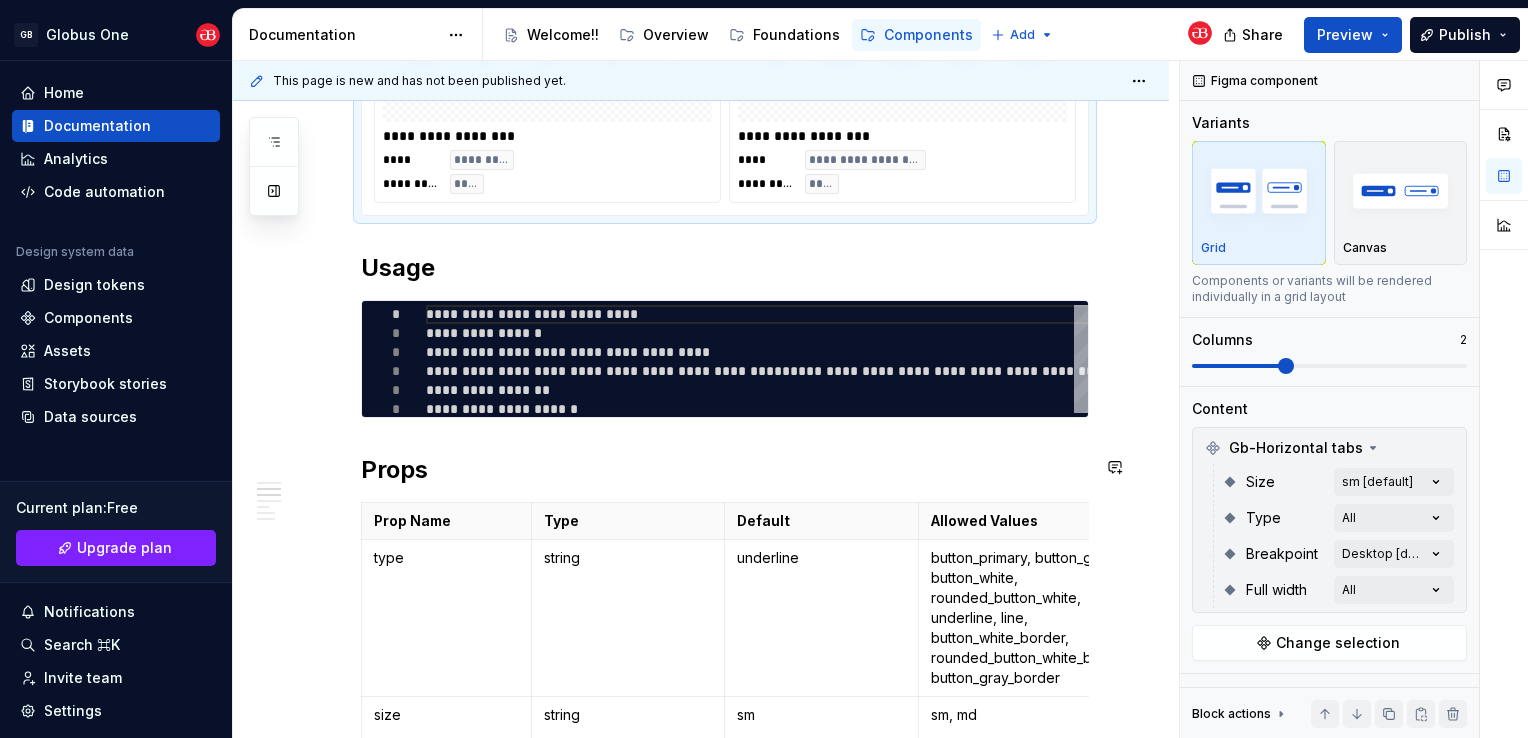 scroll, scrollTop: 1527, scrollLeft: 0, axis: vertical 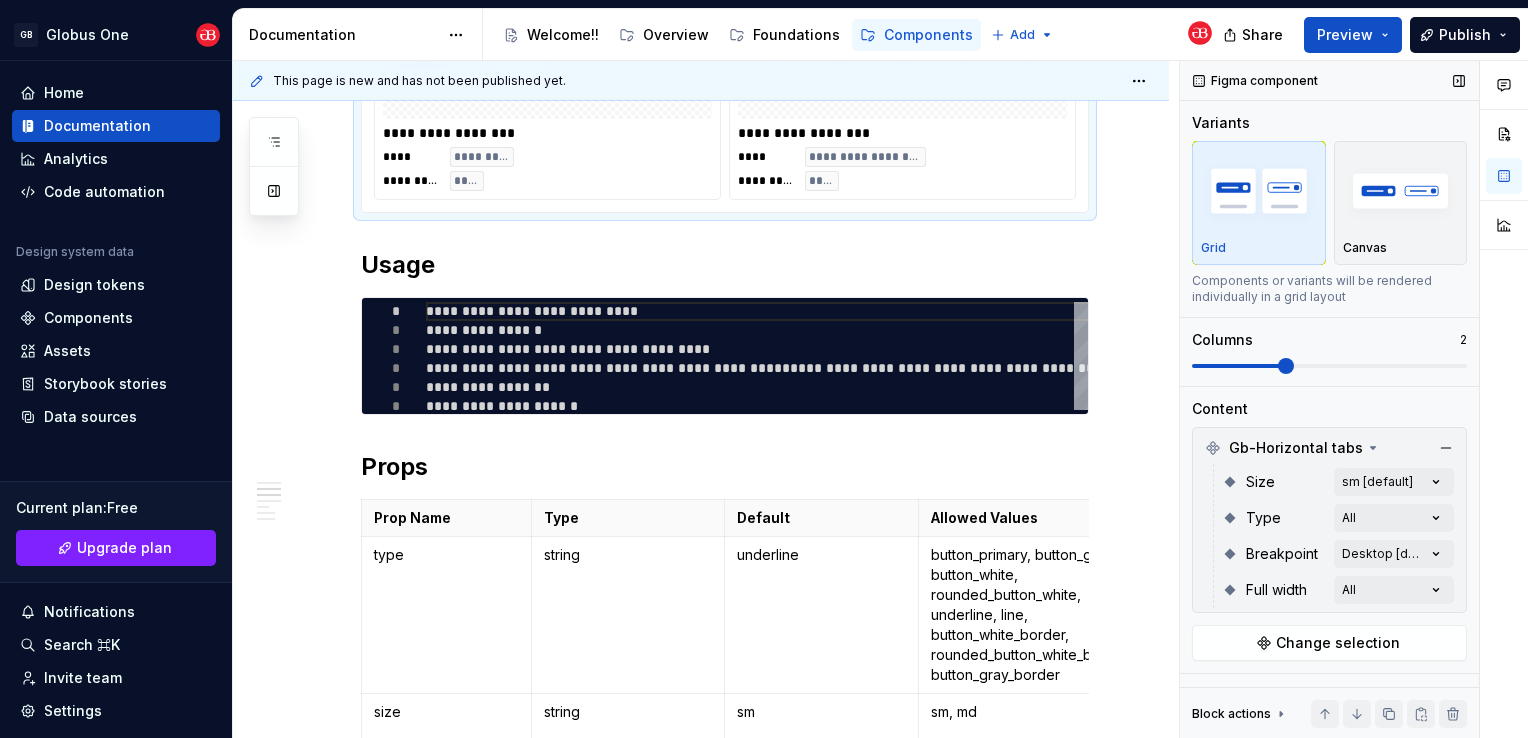 click on "Figma component Variants Grid Canvas Components or variants will be rendered individually in a grid layout Columns 2 Content Gb-Horizontal tabs Size sm [default] Type All Breakpoint Desktop [default] Full width All Change selection Display options Preview box size Preview box height px Preview background Show component name Yes Show properties details Yes Show variant description Yes Block actions Move up Move down Duplicate Copy (⌘C) Cut (⌘X) Delete" at bounding box center (1329, 400) 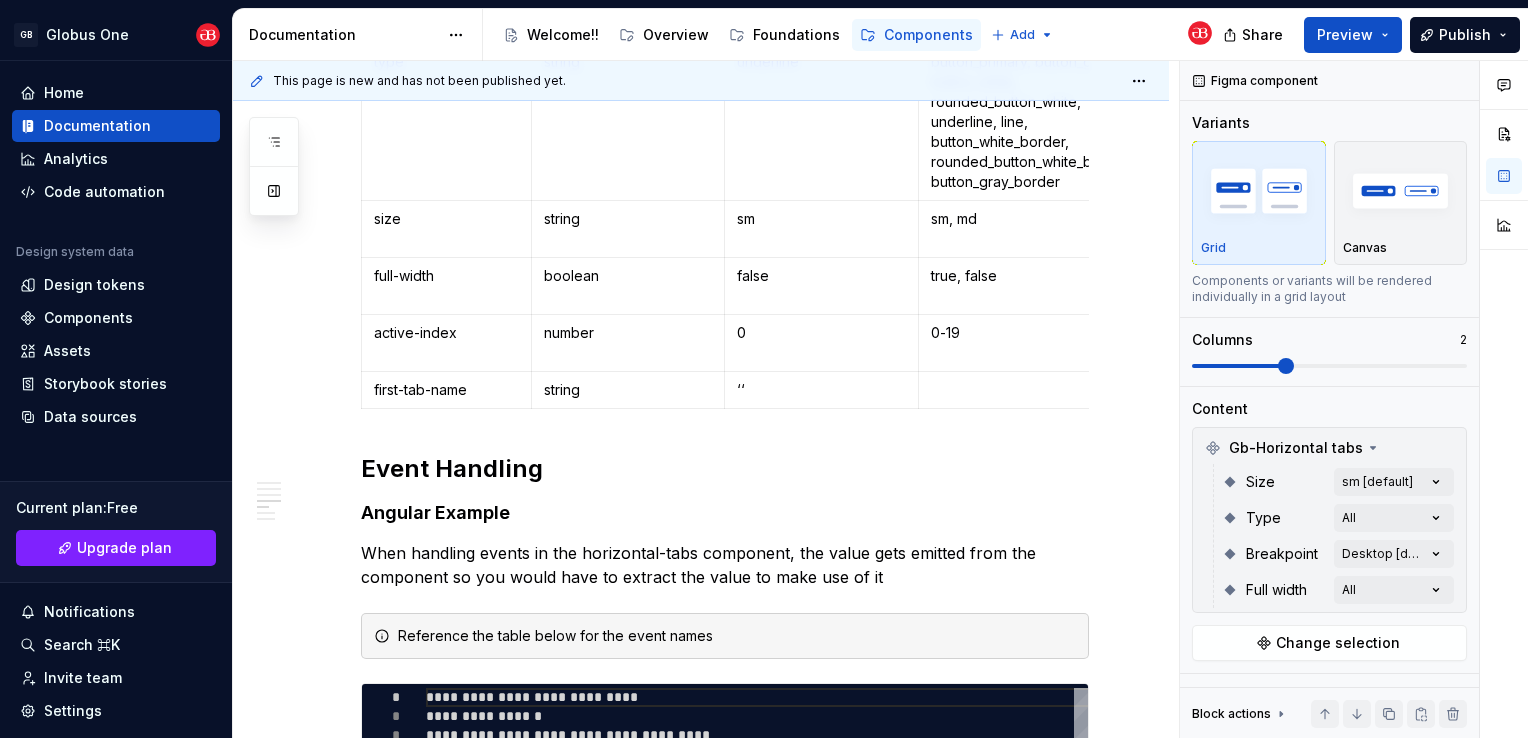 scroll, scrollTop: 2024, scrollLeft: 0, axis: vertical 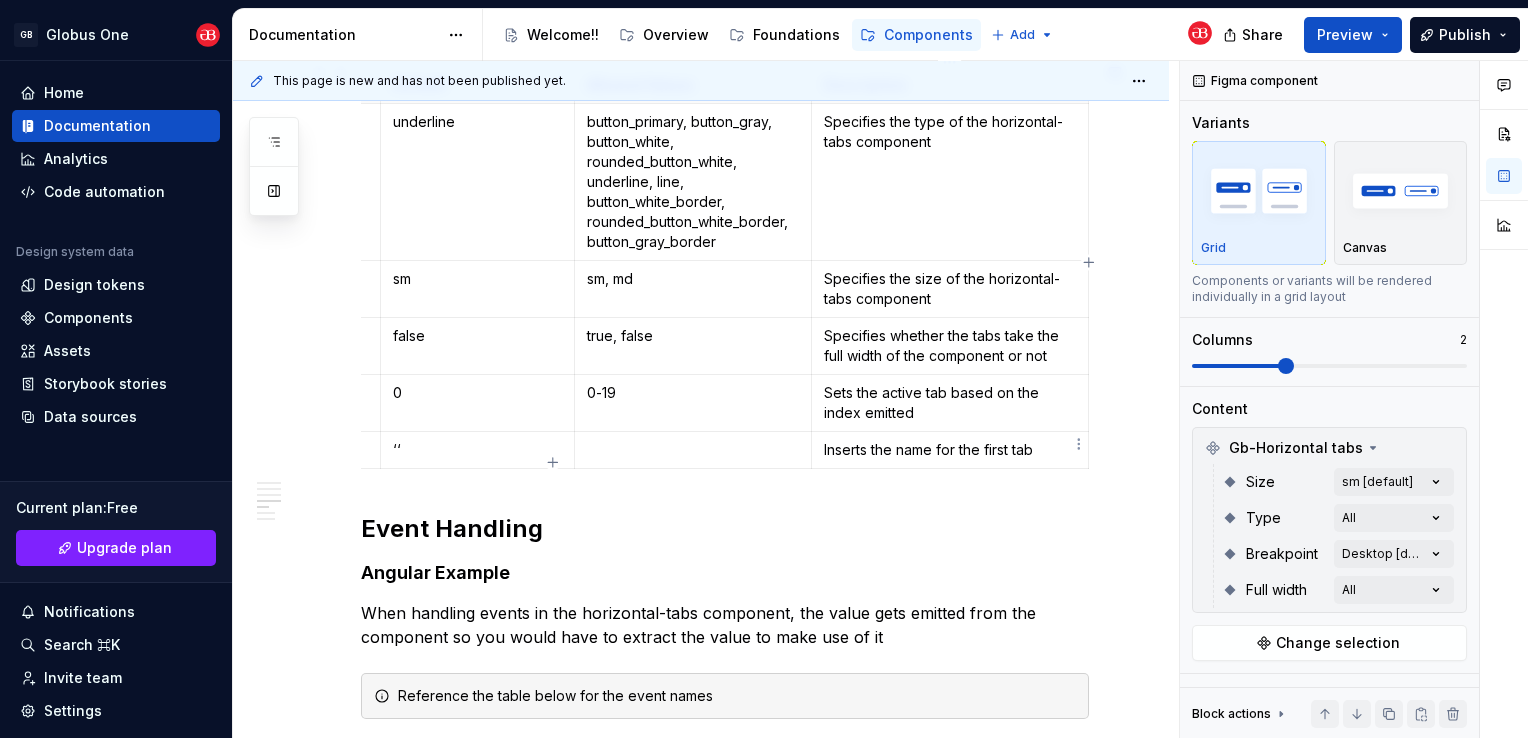 click on "Inserts the name for the first tab" at bounding box center (950, 450) 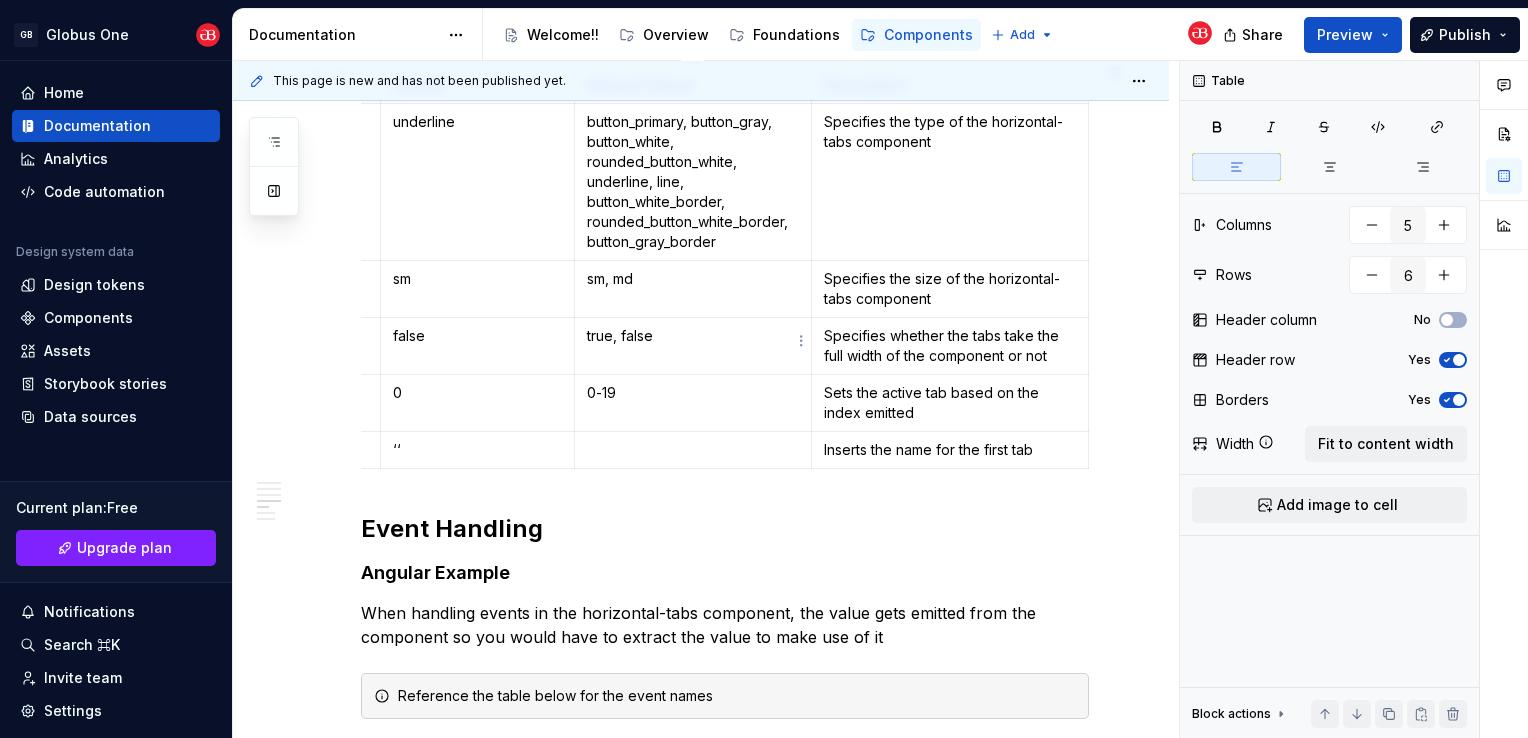 scroll, scrollTop: 0, scrollLeft: 0, axis: both 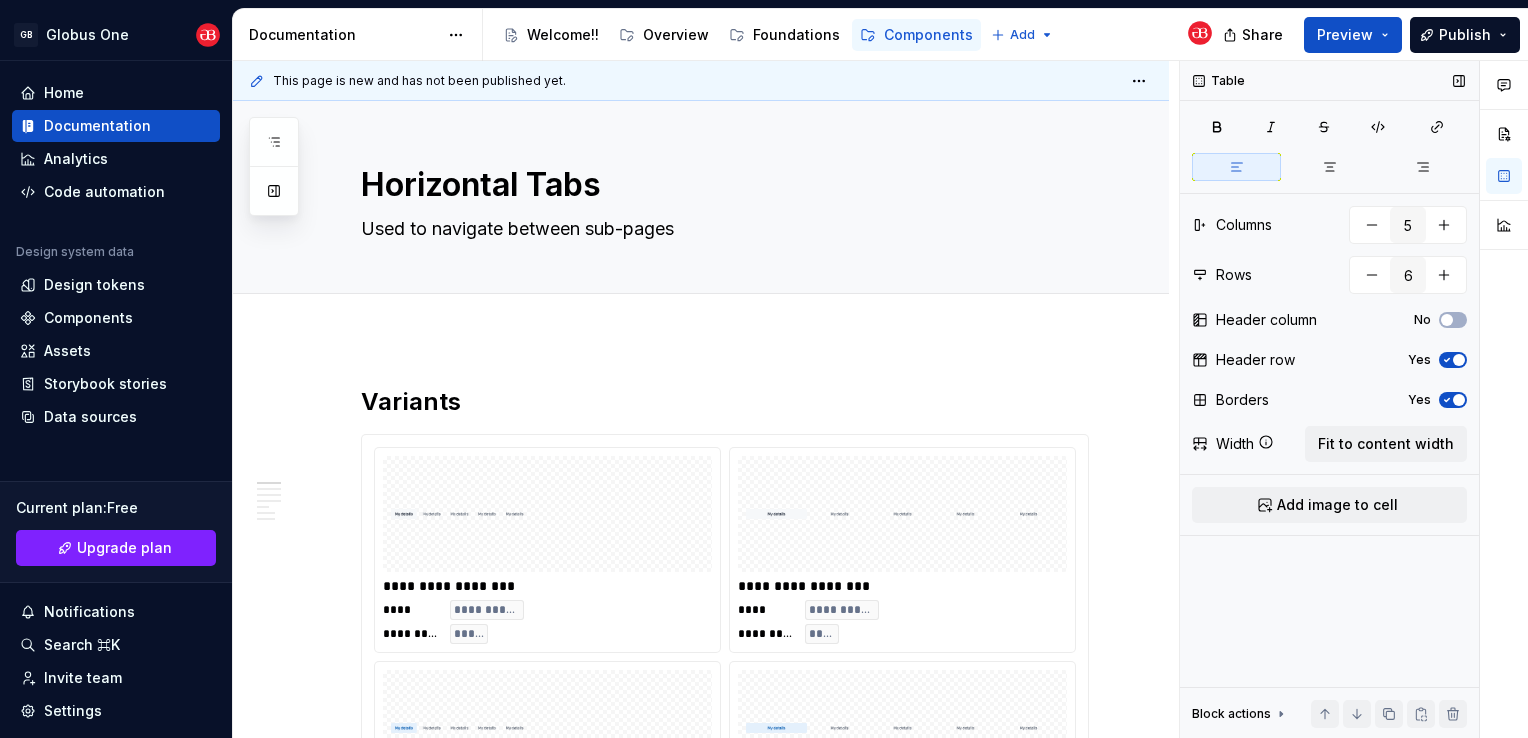 type on "*" 